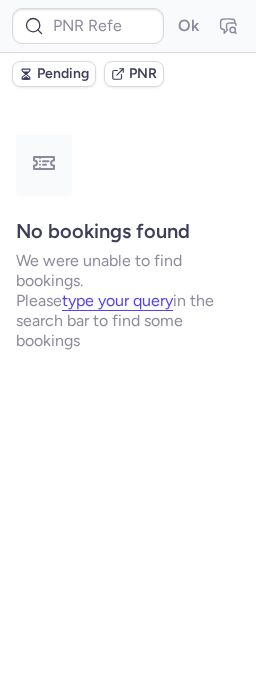scroll, scrollTop: 0, scrollLeft: 0, axis: both 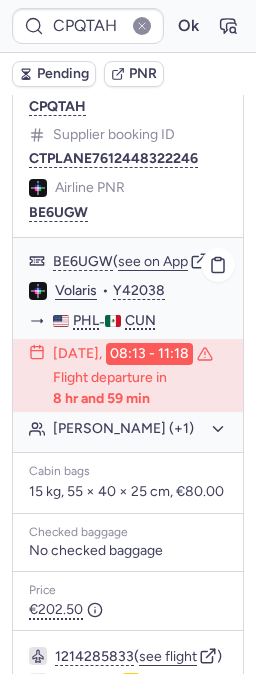 type on "CPJH5V" 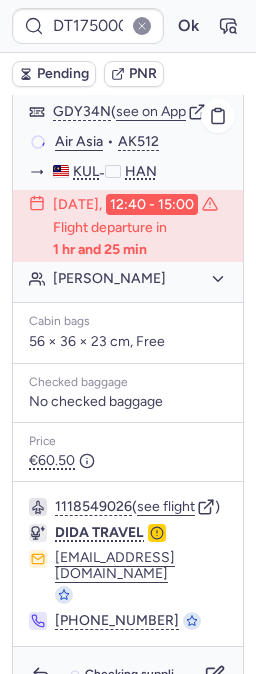 scroll, scrollTop: 495, scrollLeft: 0, axis: vertical 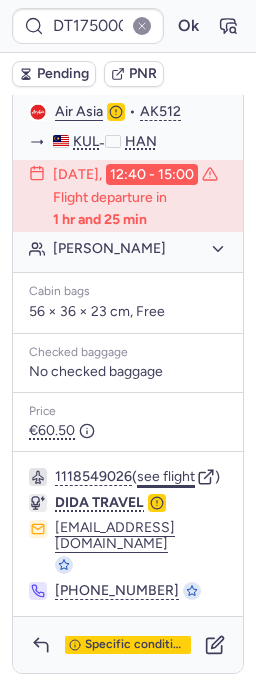 click on "see flight" 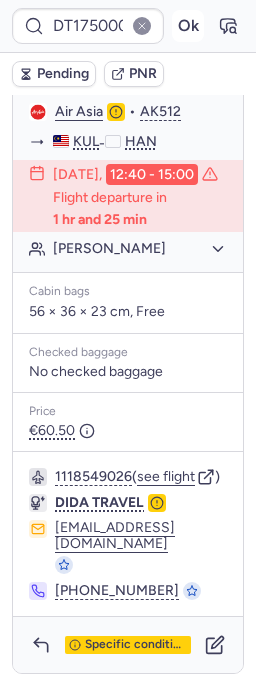 click on "Ok" at bounding box center [188, 26] 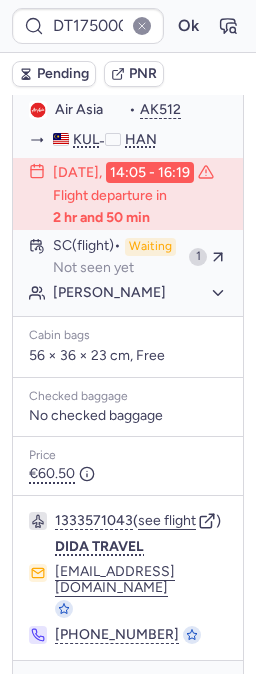 scroll, scrollTop: 495, scrollLeft: 0, axis: vertical 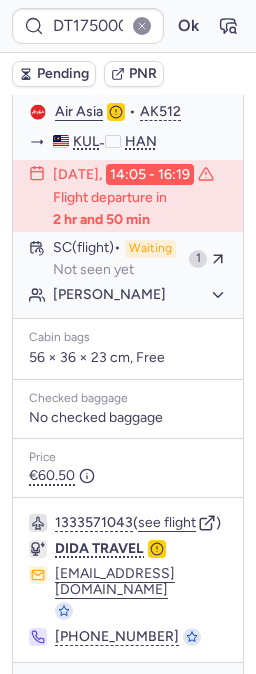 type on "CPH2KJ" 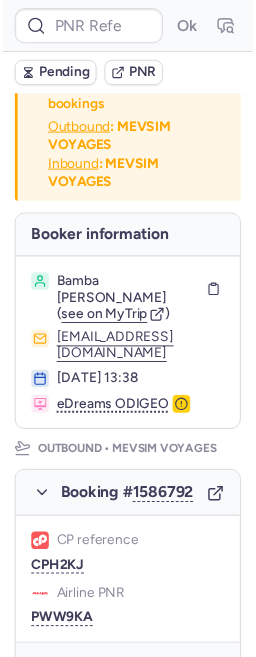 scroll, scrollTop: 0, scrollLeft: 0, axis: both 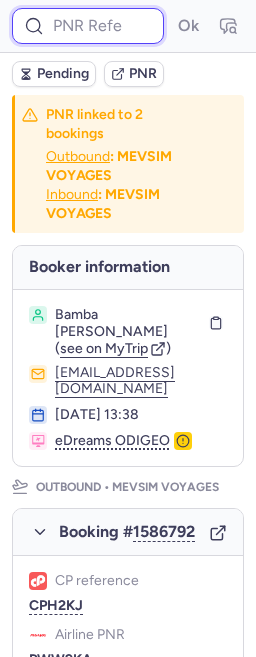 click at bounding box center (88, 26) 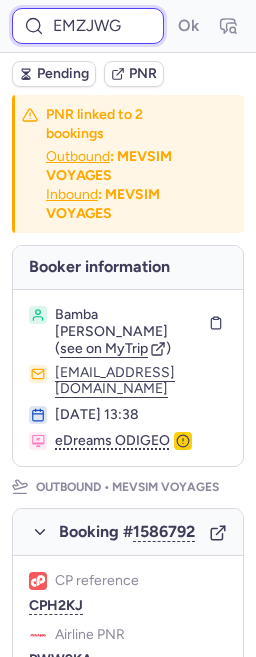 scroll, scrollTop: 0, scrollLeft: 16, axis: horizontal 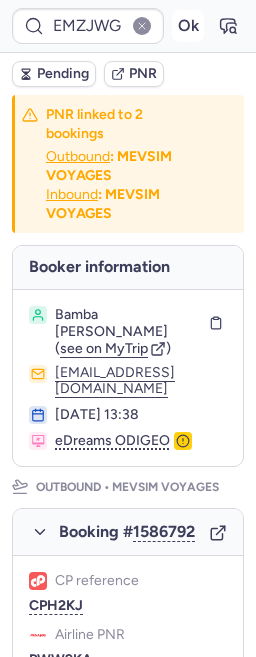 click on "Ok" at bounding box center (188, 26) 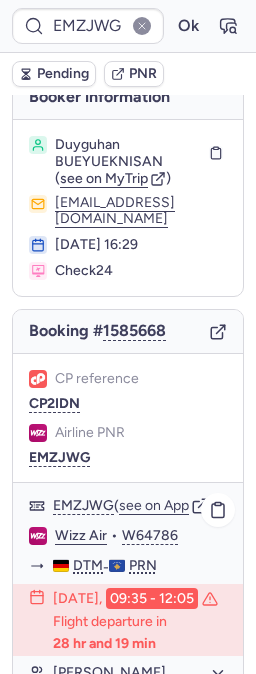scroll, scrollTop: 0, scrollLeft: 0, axis: both 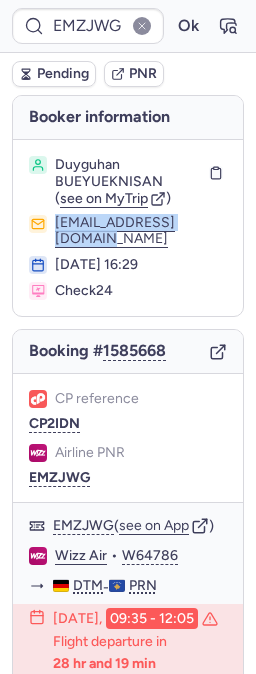 drag, startPoint x: 25, startPoint y: 252, endPoint x: 194, endPoint y: 244, distance: 169.18924 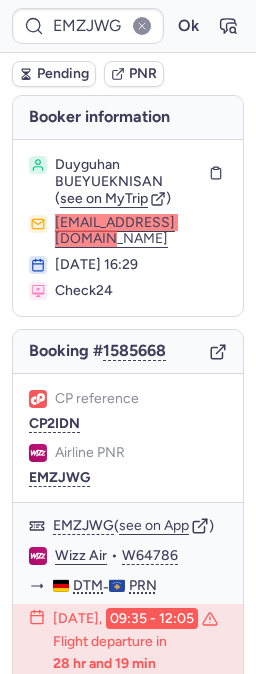 type on "CP2IDN" 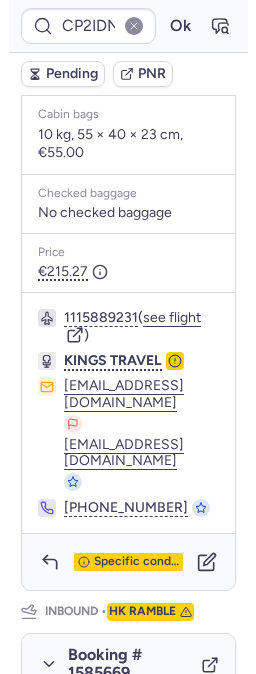 scroll, scrollTop: 888, scrollLeft: 0, axis: vertical 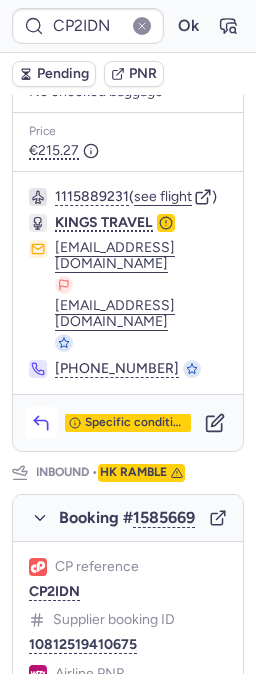 click 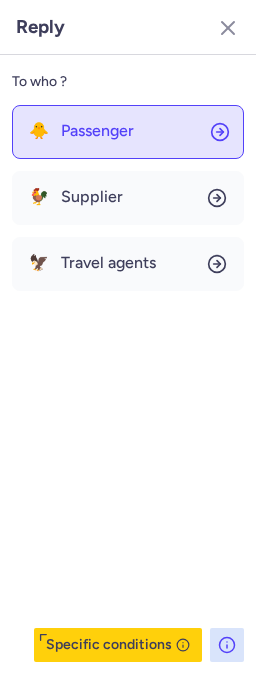 click on "Passenger" at bounding box center [97, 131] 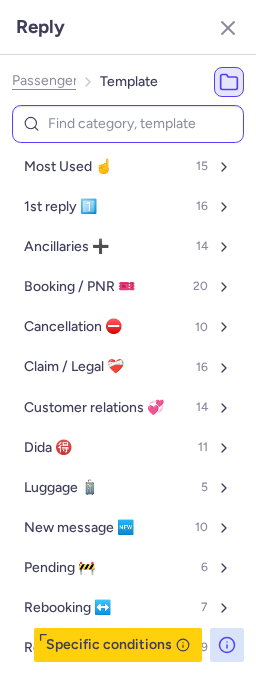click at bounding box center (128, 124) 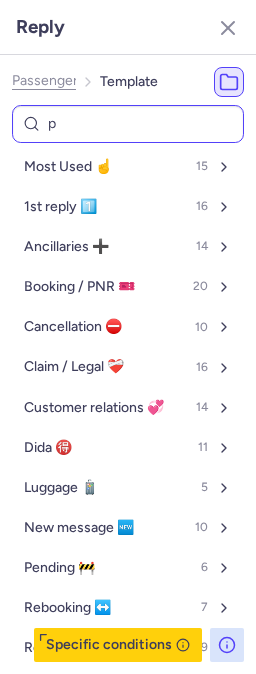 type on "pn" 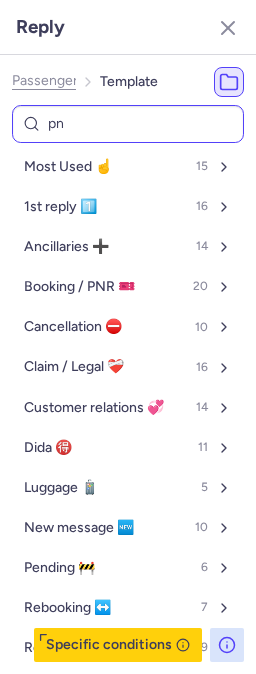select on "en" 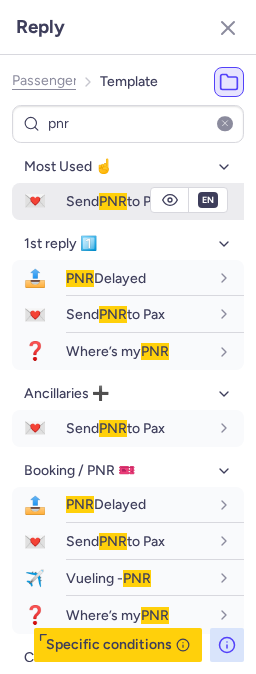 type on "pnr" 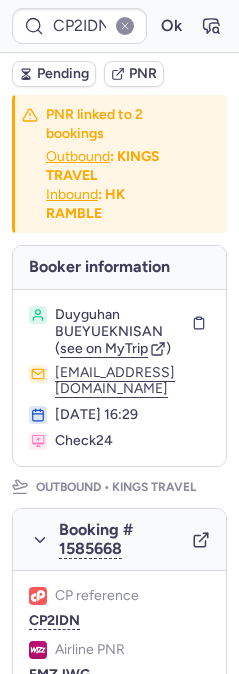 scroll, scrollTop: 0, scrollLeft: 0, axis: both 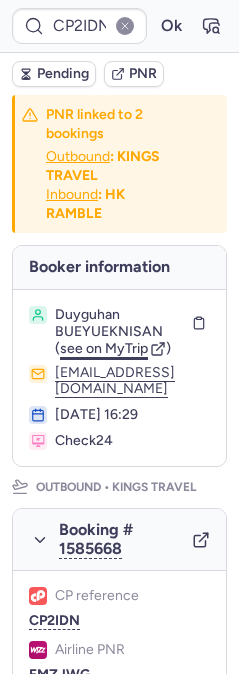 click on "see on MyTrip" at bounding box center [104, 348] 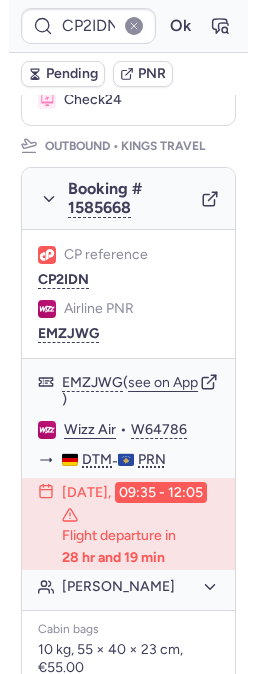 scroll, scrollTop: 444, scrollLeft: 0, axis: vertical 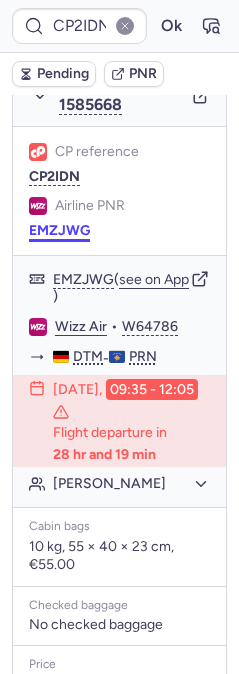 click on "EMZJWG" at bounding box center (59, 231) 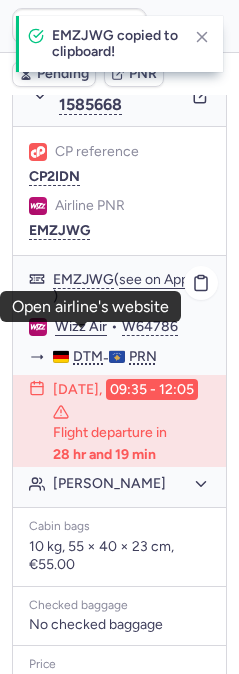click on "Wizz Air" 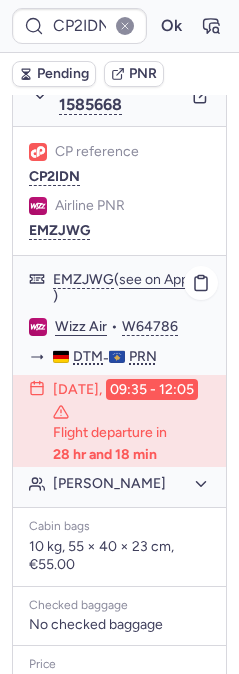 type on "CPH2KJ" 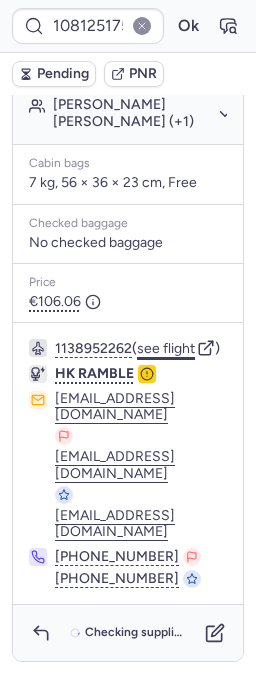 click on "see flight" 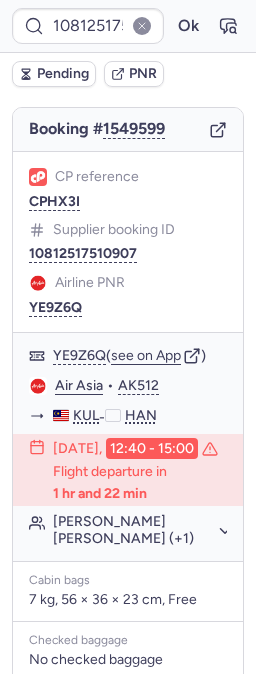 scroll, scrollTop: 220, scrollLeft: 0, axis: vertical 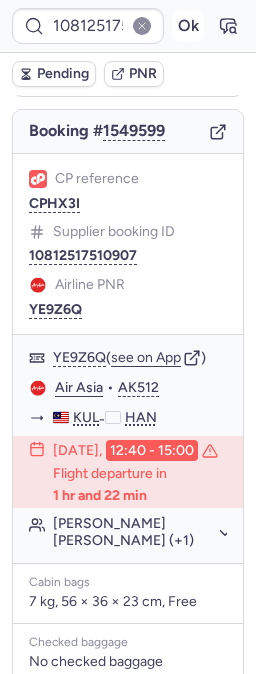 click on "Ok" at bounding box center (188, 26) 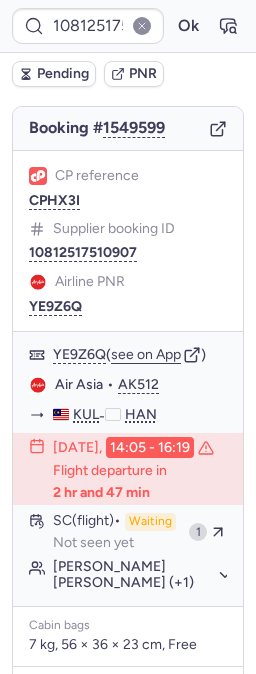 scroll, scrollTop: 220, scrollLeft: 0, axis: vertical 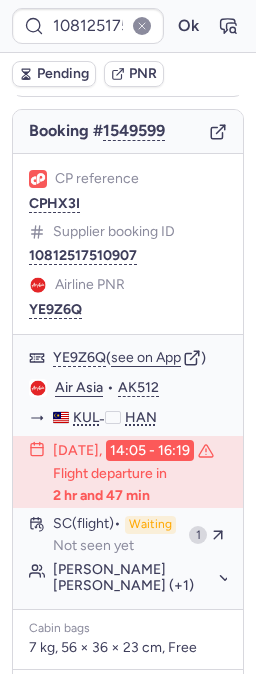 type on "CPH2KJ" 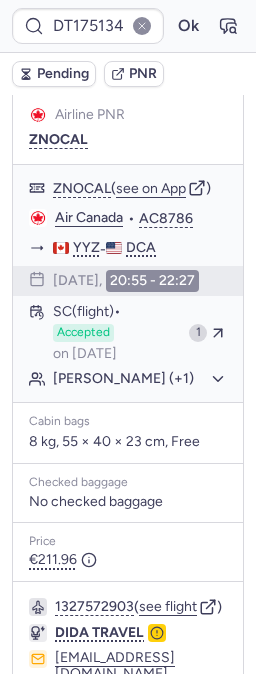 scroll, scrollTop: 514, scrollLeft: 0, axis: vertical 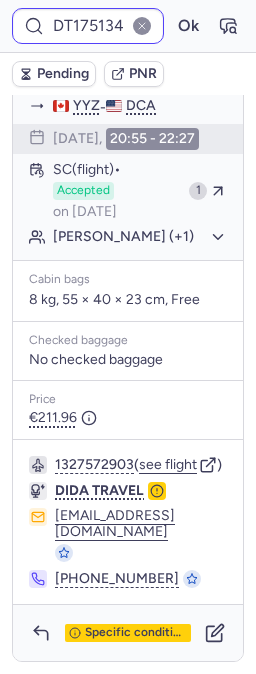 type on "CPH2KJ" 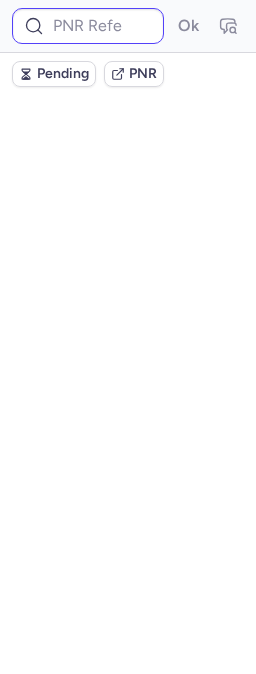 scroll, scrollTop: 514, scrollLeft: 0, axis: vertical 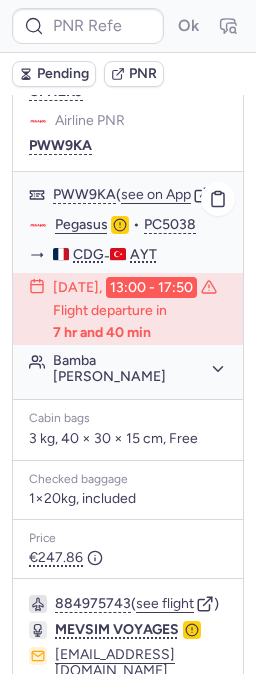 type on "CPH2KJ" 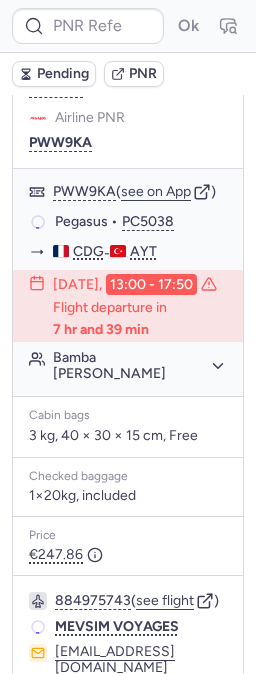 scroll, scrollTop: 514, scrollLeft: 0, axis: vertical 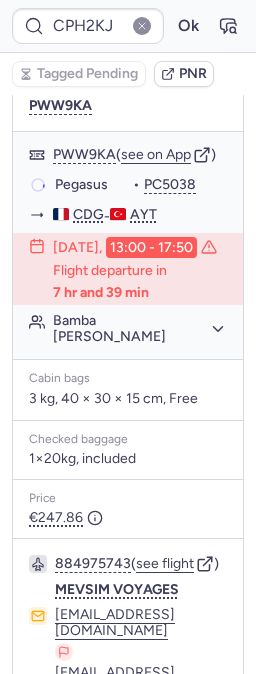 type on "CP7WVI" 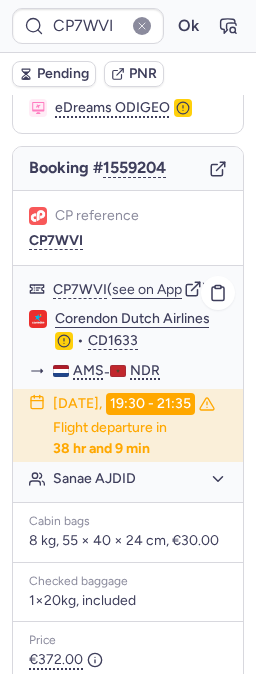 scroll, scrollTop: 158, scrollLeft: 0, axis: vertical 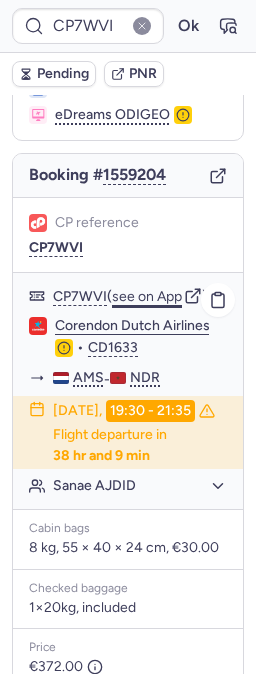 click on "see on App" 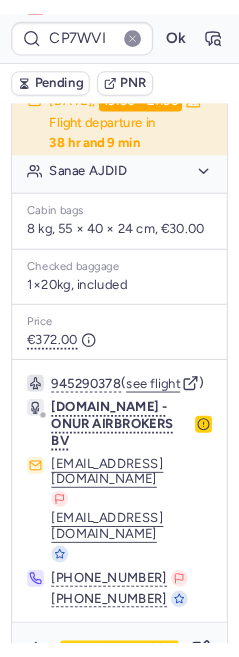 scroll, scrollTop: 491, scrollLeft: 0, axis: vertical 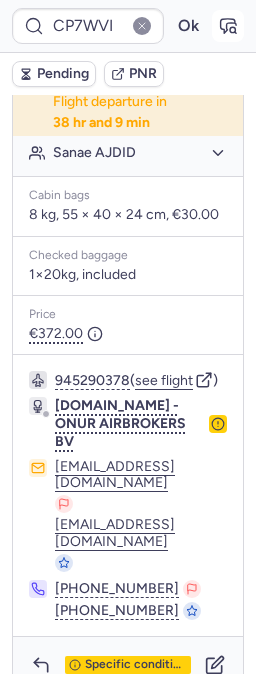 click 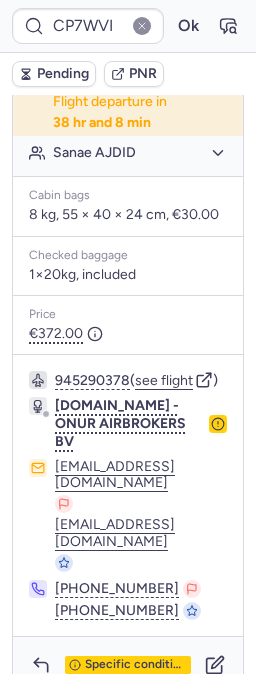 click on "Specific conditions" at bounding box center (128, 665) 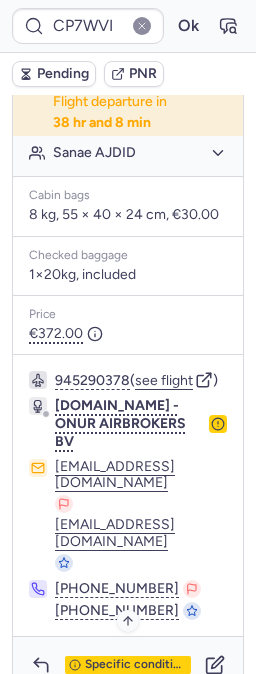 click on "Specific conditions" at bounding box center [136, 665] 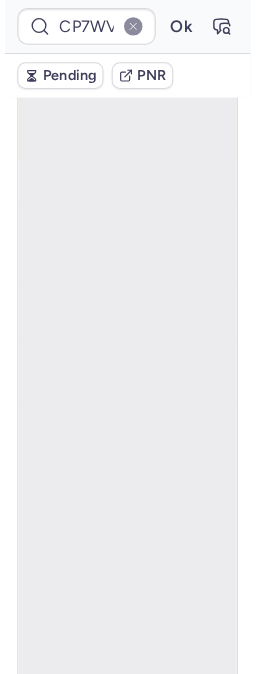 scroll, scrollTop: 108, scrollLeft: 0, axis: vertical 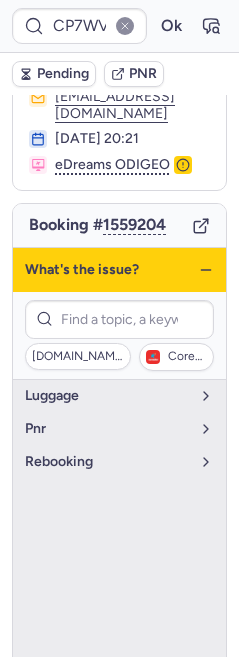 click 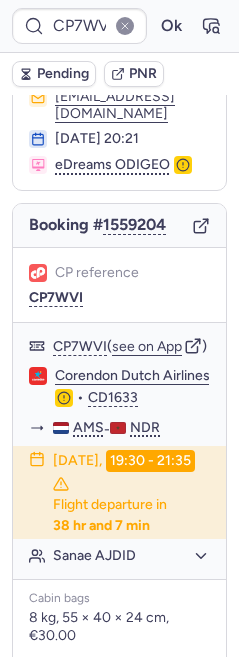 click on "Pending" at bounding box center (63, 74) 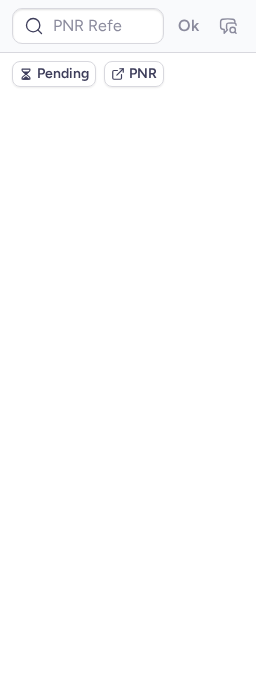 scroll, scrollTop: 0, scrollLeft: 0, axis: both 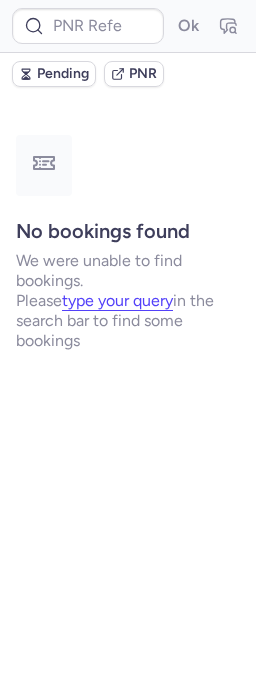 type on "CP92WD" 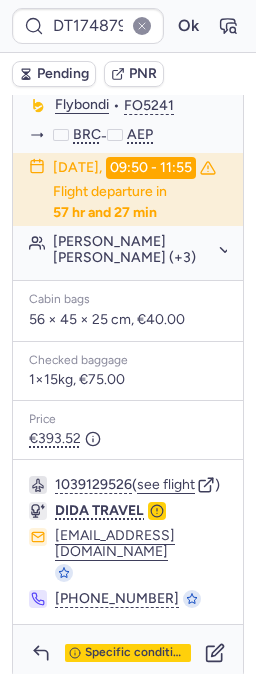 scroll, scrollTop: 527, scrollLeft: 0, axis: vertical 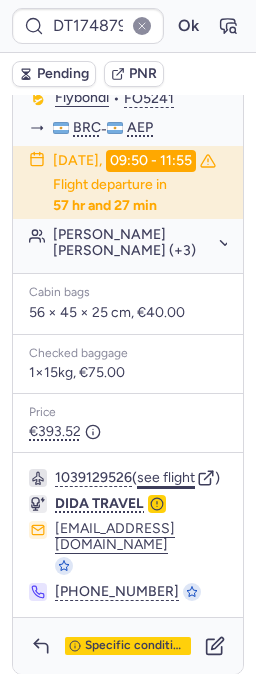 click on "see flight" 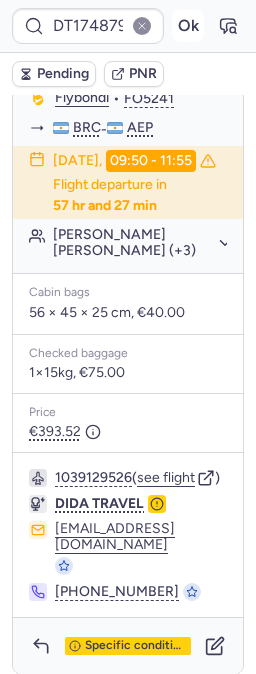 click on "Ok" at bounding box center [188, 26] 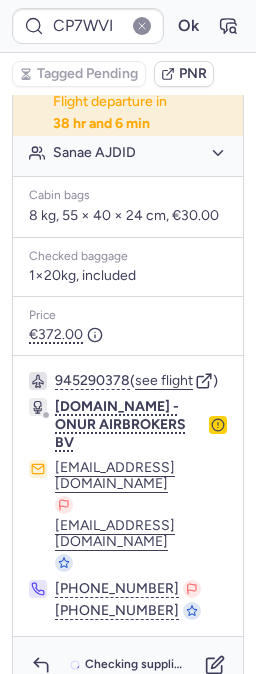 scroll, scrollTop: 491, scrollLeft: 0, axis: vertical 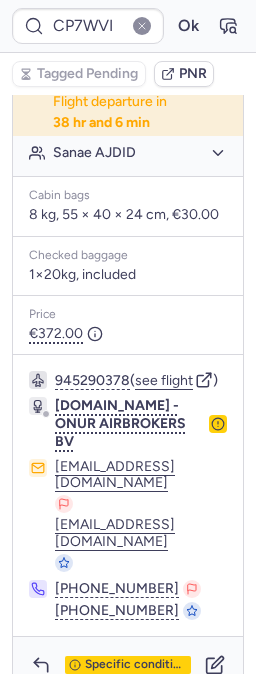 type on "CPIX2Q" 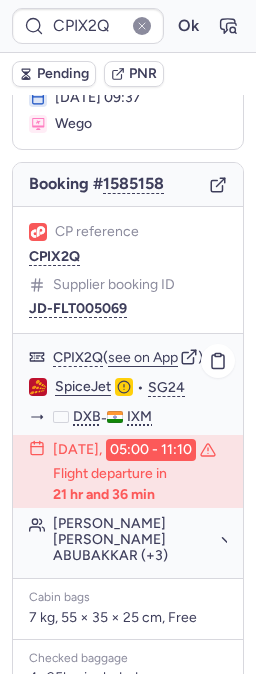 scroll, scrollTop: 47, scrollLeft: 0, axis: vertical 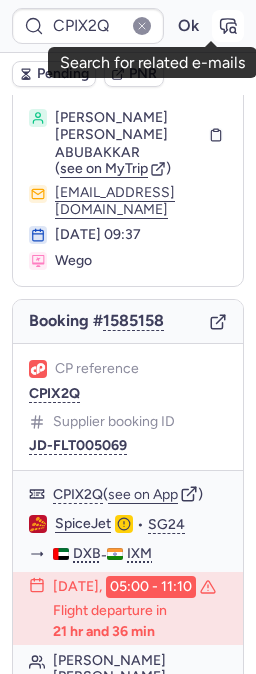 click 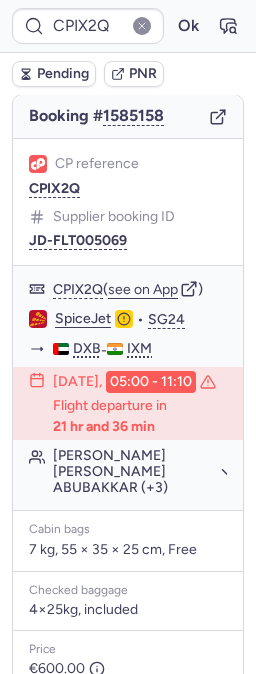 scroll, scrollTop: 509, scrollLeft: 0, axis: vertical 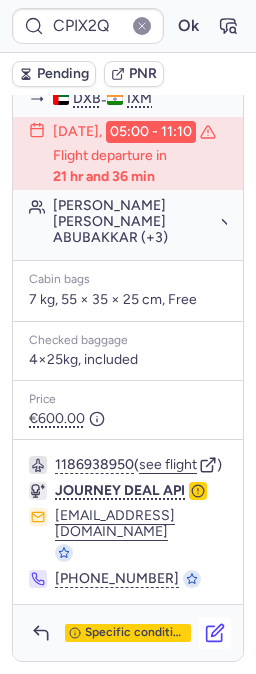 click 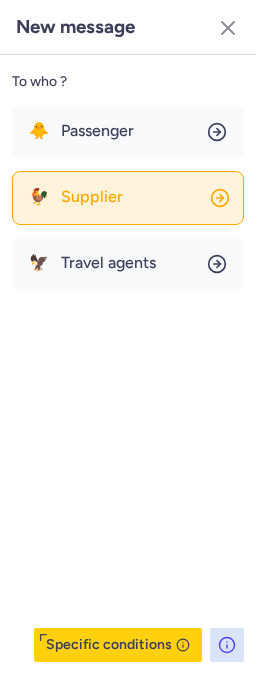 click on "🐓 Supplier" 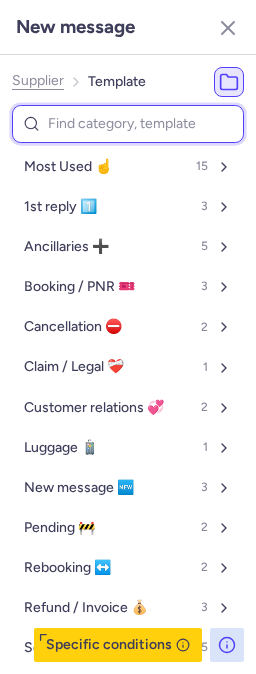click at bounding box center (128, 124) 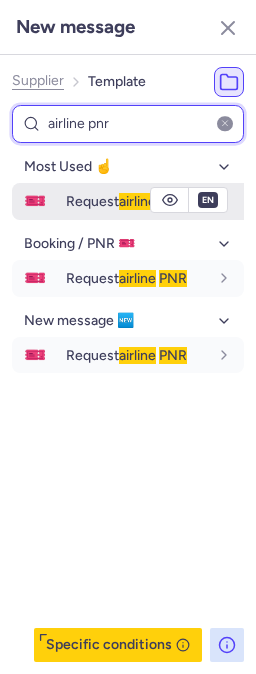 type on "airline pnr" 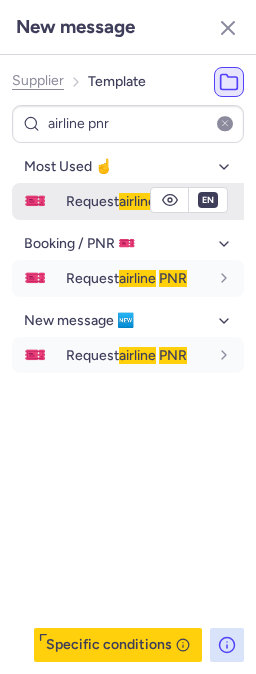click on "Request  airline   PNR" at bounding box center (126, 201) 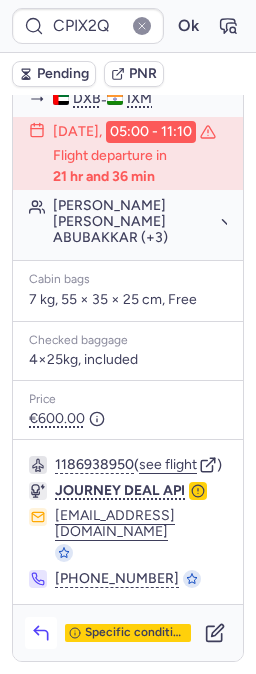 click 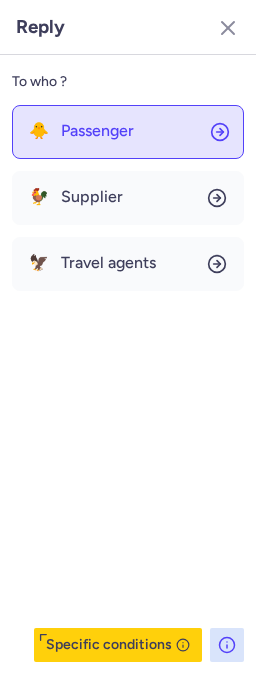 click on "🐥 Passenger" 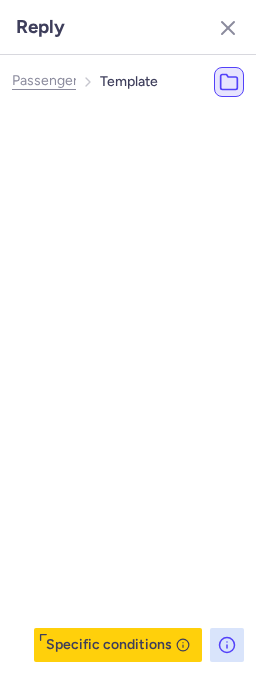 click at bounding box center (154, 124) 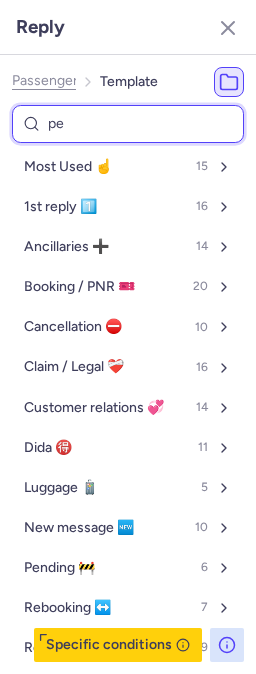type on "pen" 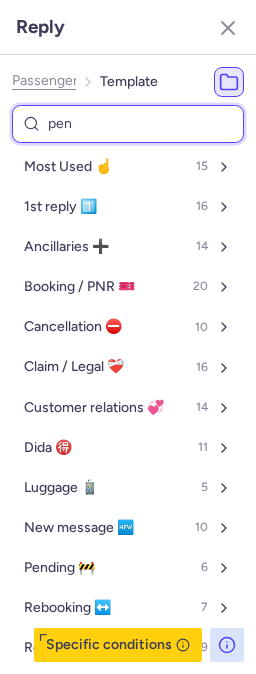 select on "en" 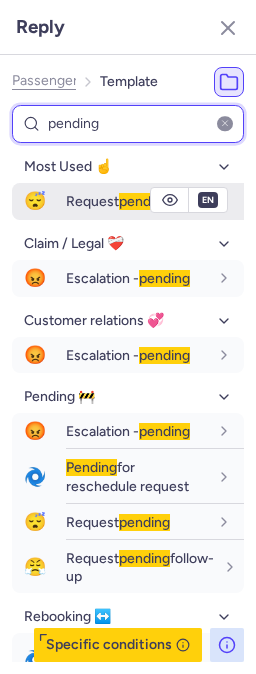 type on "pending" 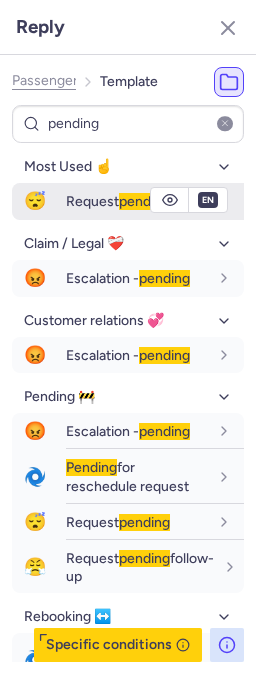 click on "Request  pending" at bounding box center [118, 201] 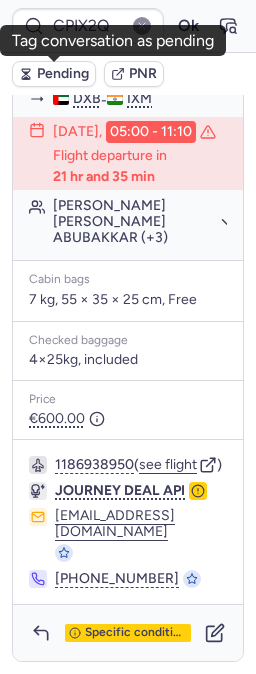 click on "Pending" at bounding box center [63, 74] 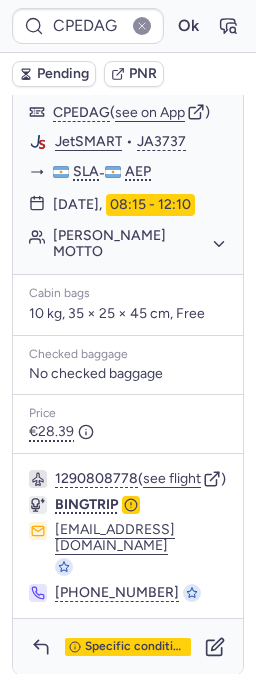 scroll, scrollTop: 1406, scrollLeft: 0, axis: vertical 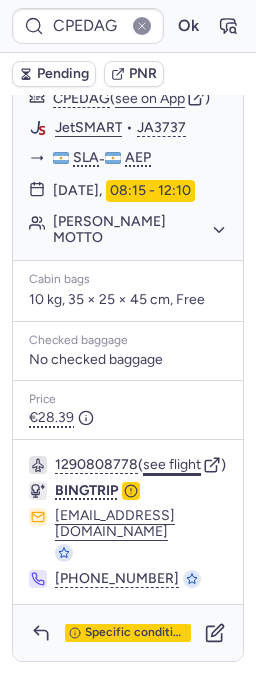 click on "see flight" 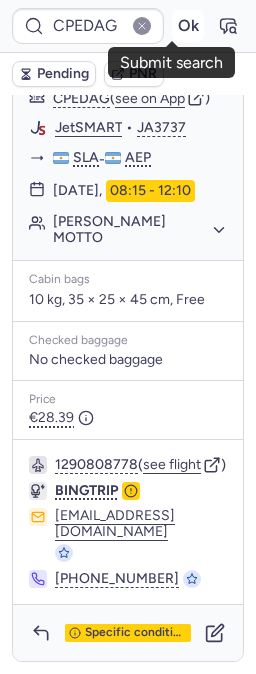 click on "Ok" at bounding box center [188, 26] 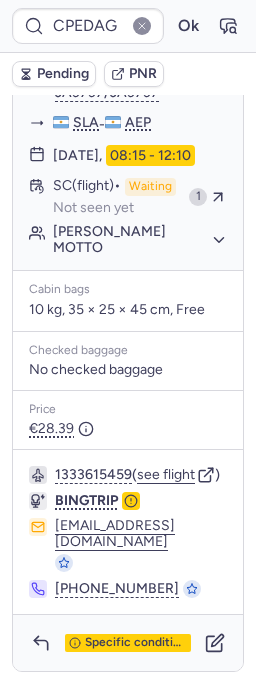 scroll, scrollTop: 1494, scrollLeft: 0, axis: vertical 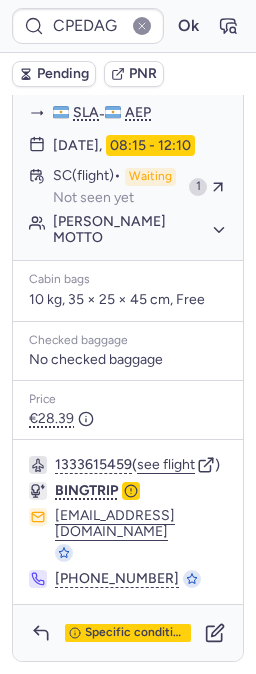 type on "CPIX2Q" 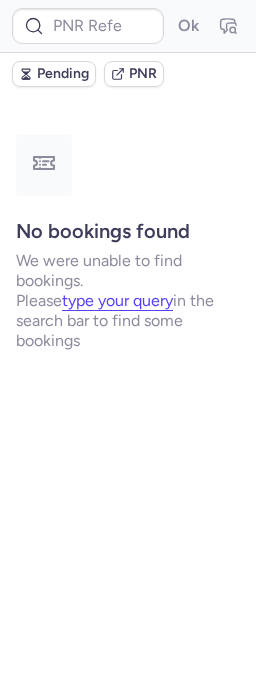 scroll, scrollTop: 0, scrollLeft: 0, axis: both 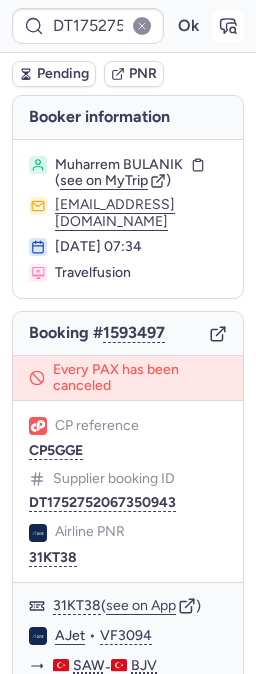 click 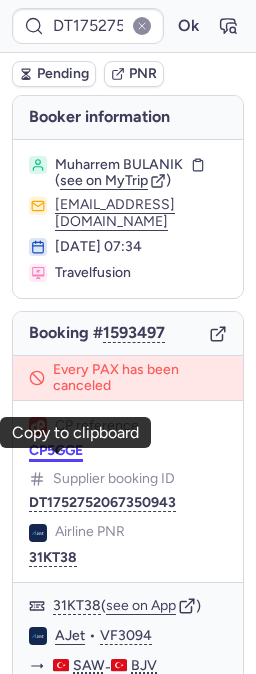 click on "CP5GGE" at bounding box center [56, 451] 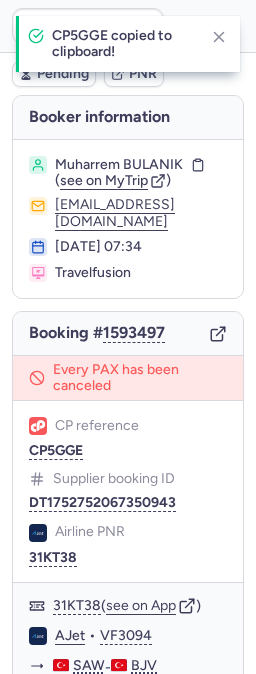 type on "CP5GGE" 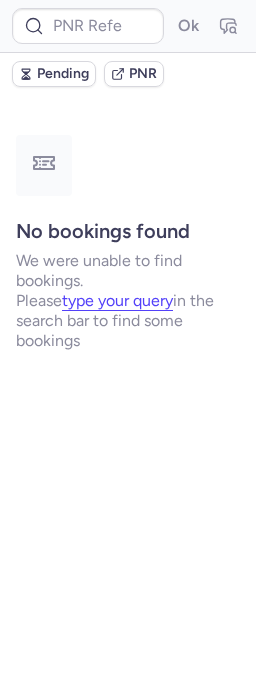 type on "CPP5T5" 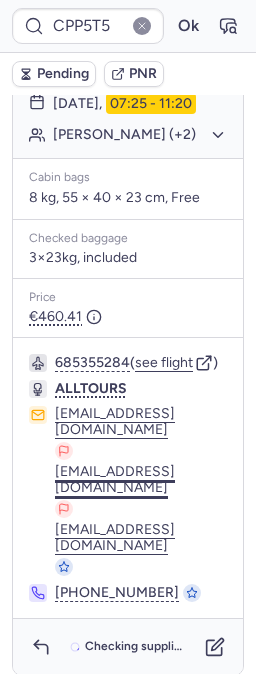 scroll, scrollTop: 499, scrollLeft: 0, axis: vertical 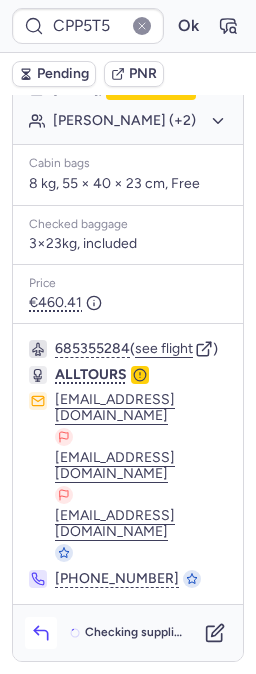 click 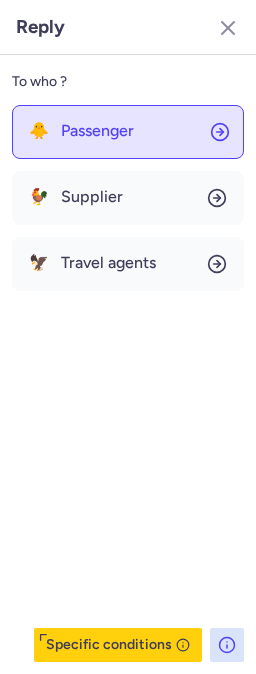 click on "Passenger" at bounding box center (97, 131) 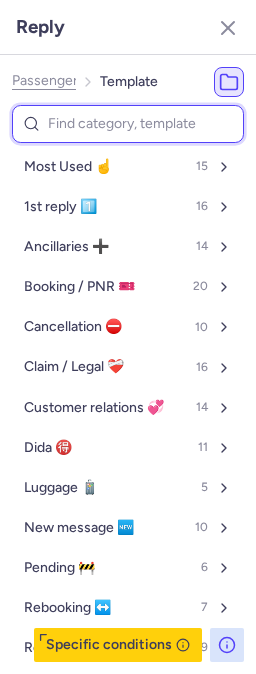 click at bounding box center (128, 124) 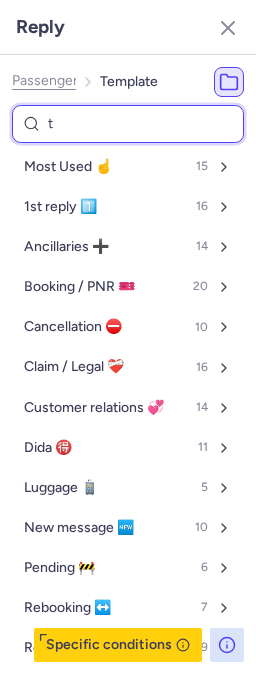 type on "tp" 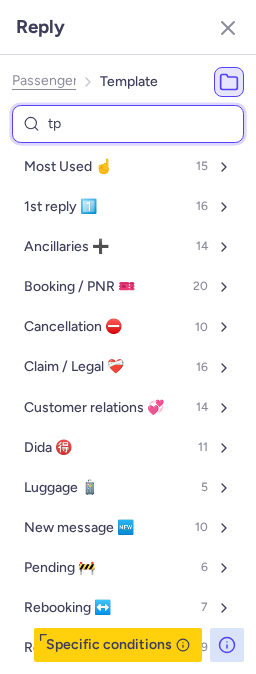 select on "en" 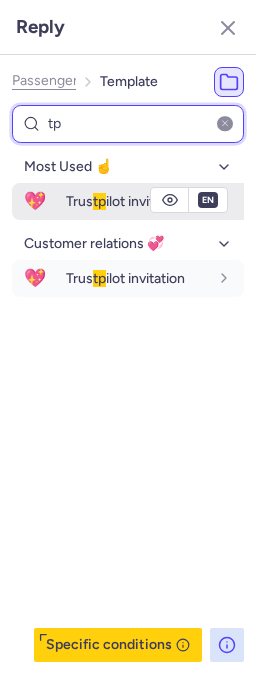 type on "tp" 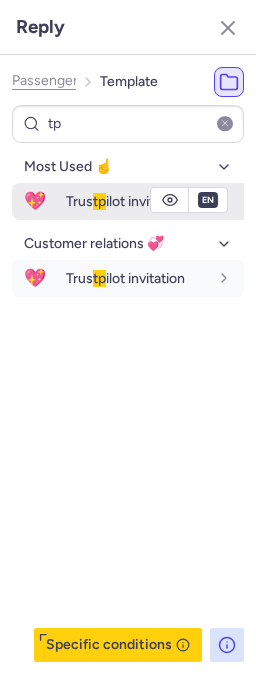 click on "Trus tp ilot invitation" at bounding box center [125, 201] 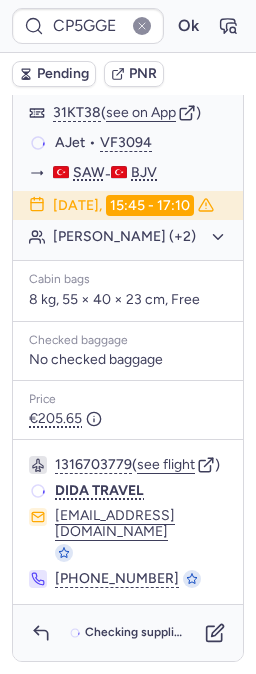 type on "CPP4OF" 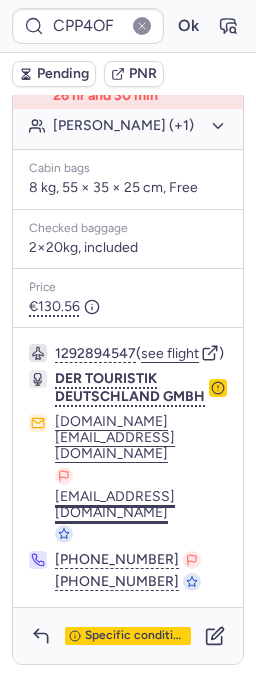 scroll, scrollTop: 525, scrollLeft: 0, axis: vertical 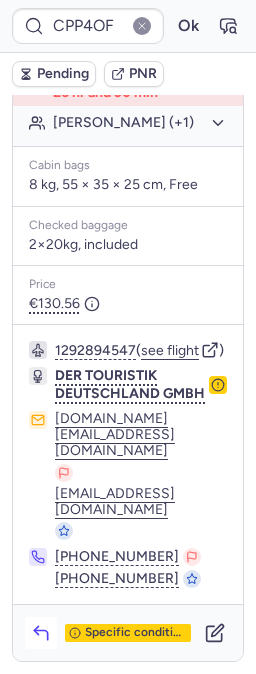 click 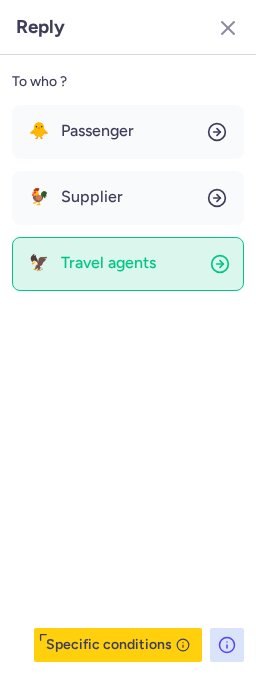 click on "🦅 Travel agents" 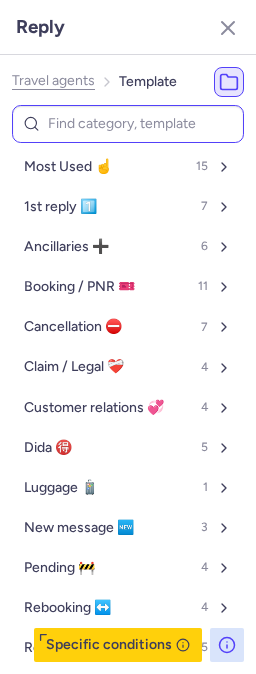 click at bounding box center [128, 124] 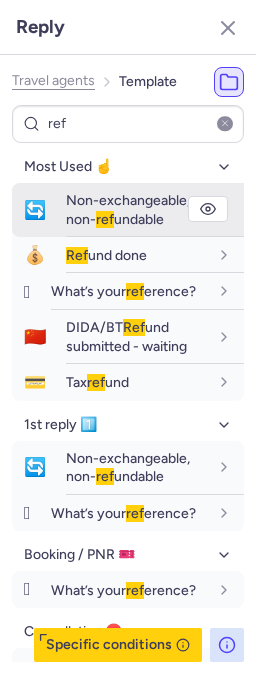 type on "ref" 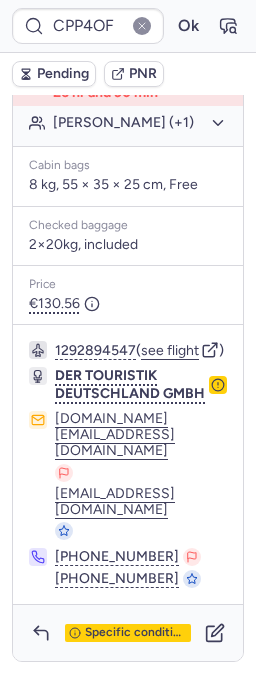 type on "CP5GGE" 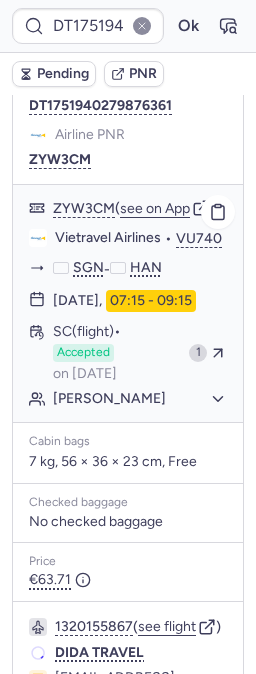 scroll, scrollTop: 444, scrollLeft: 0, axis: vertical 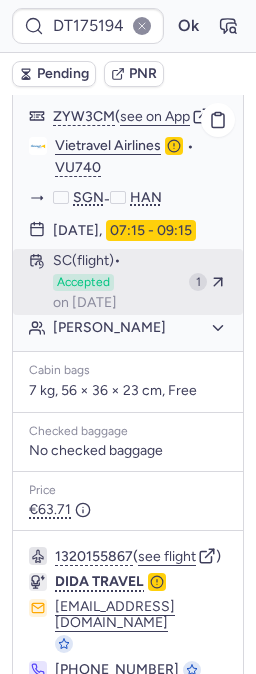 type on "CP5GGE" 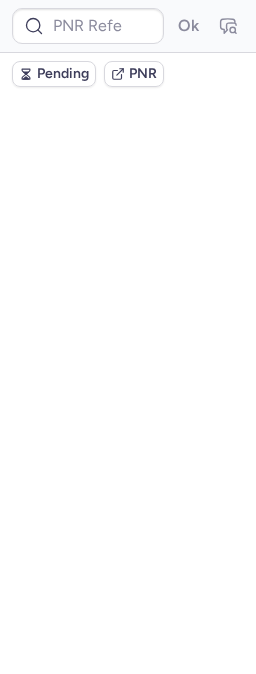 scroll, scrollTop: 0, scrollLeft: 0, axis: both 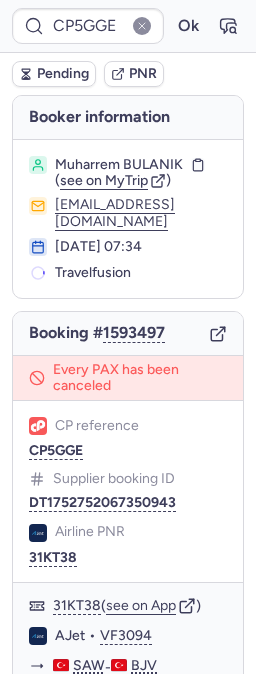 type on "CP2M9Y" 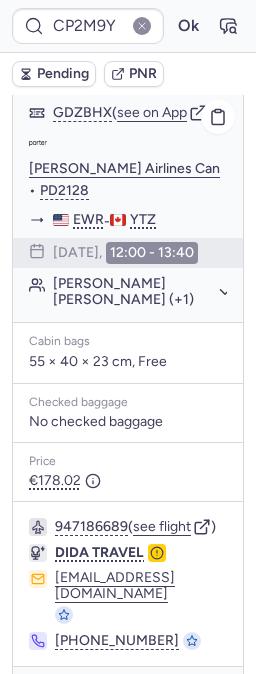 scroll, scrollTop: 1632, scrollLeft: 0, axis: vertical 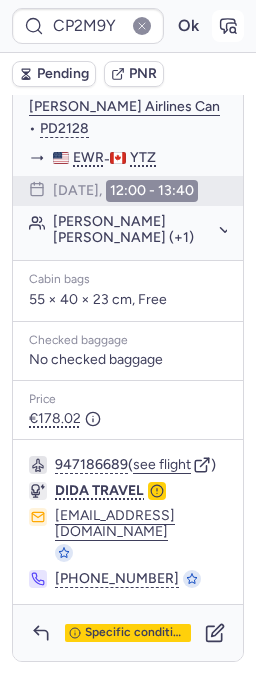 click 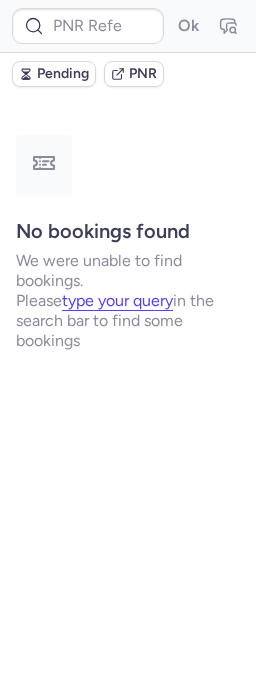 scroll, scrollTop: 0, scrollLeft: 0, axis: both 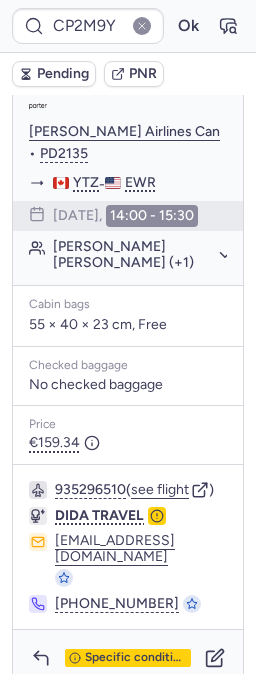 click on "Pending" at bounding box center (63, 74) 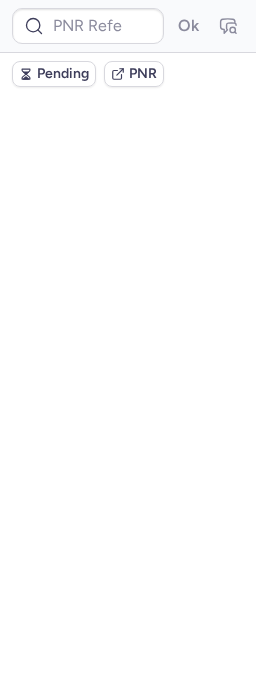 scroll, scrollTop: 0, scrollLeft: 0, axis: both 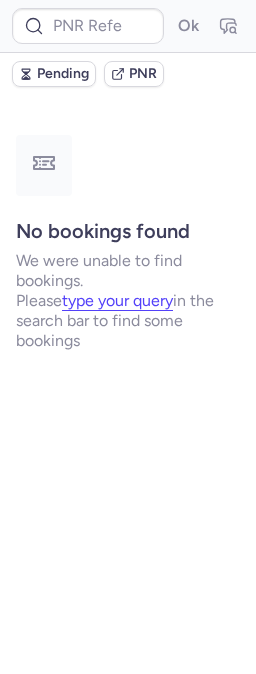 type on "CP5GGE" 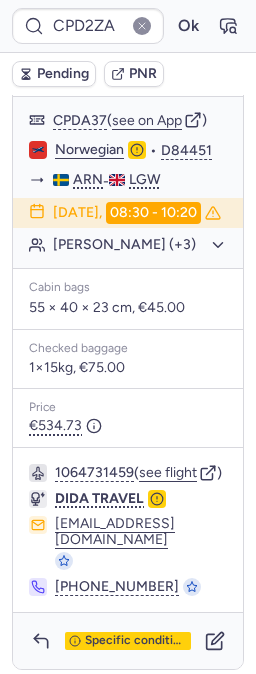 scroll, scrollTop: 456, scrollLeft: 0, axis: vertical 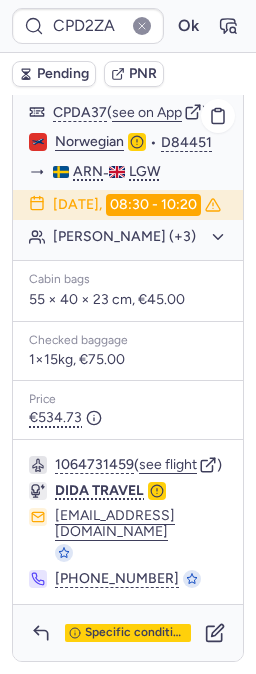 type on "CP2M9Y" 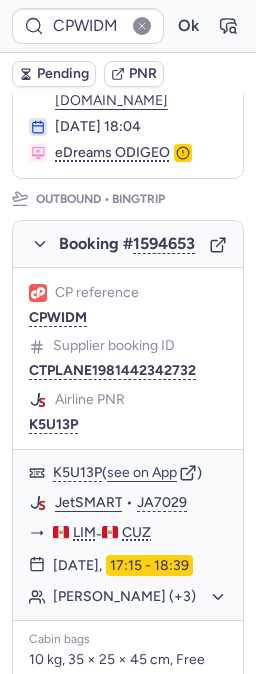 scroll, scrollTop: 333, scrollLeft: 0, axis: vertical 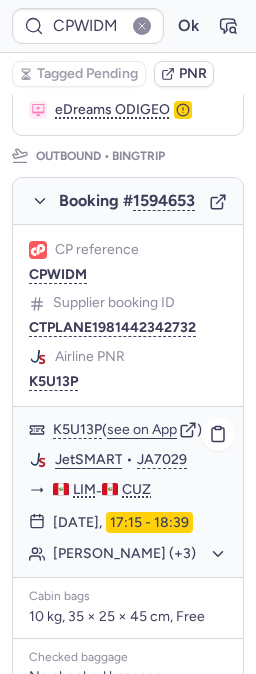 type on "CP2M9Y" 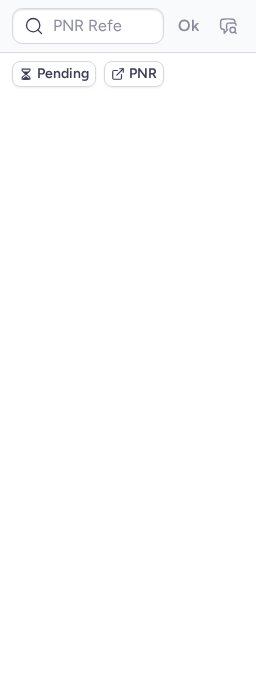 scroll, scrollTop: 0, scrollLeft: 0, axis: both 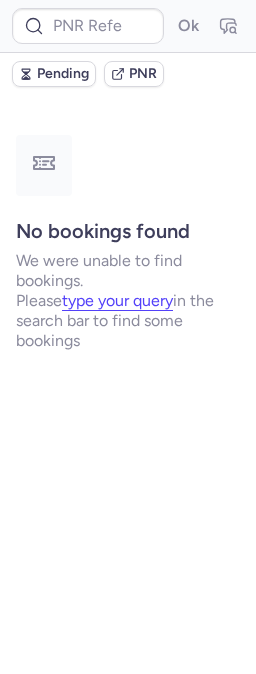 type on "CP2M9Y" 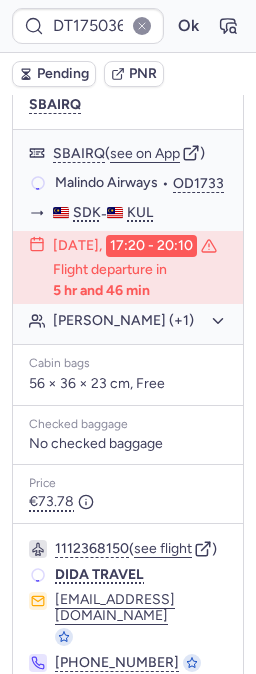 scroll, scrollTop: 524, scrollLeft: 0, axis: vertical 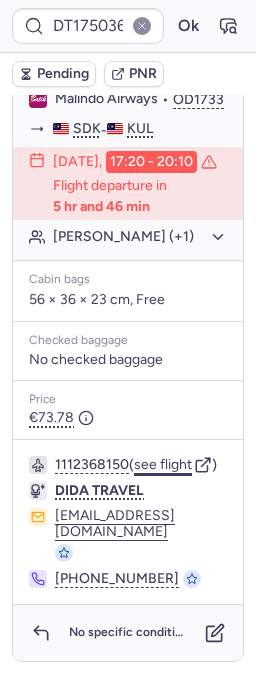 click on "see flight" 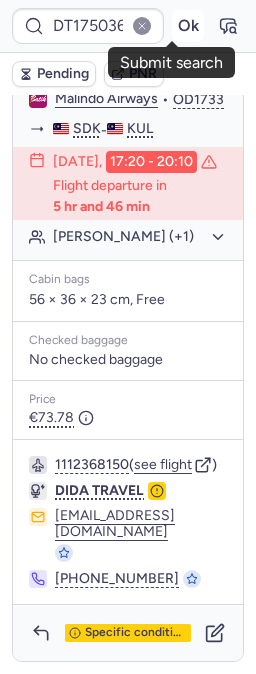 click on "Ok" at bounding box center [188, 26] 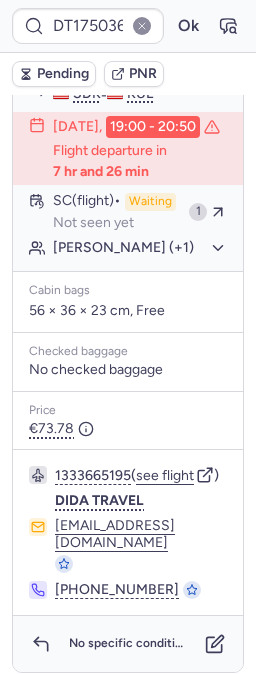 scroll, scrollTop: 524, scrollLeft: 0, axis: vertical 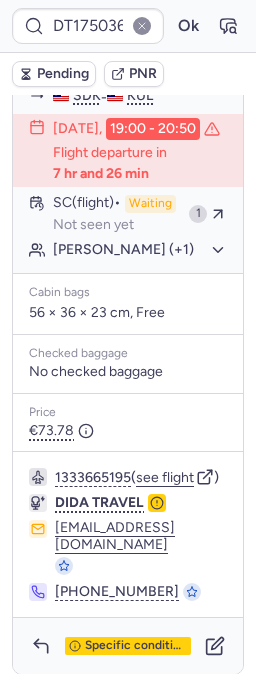 type on "CP2M9Y" 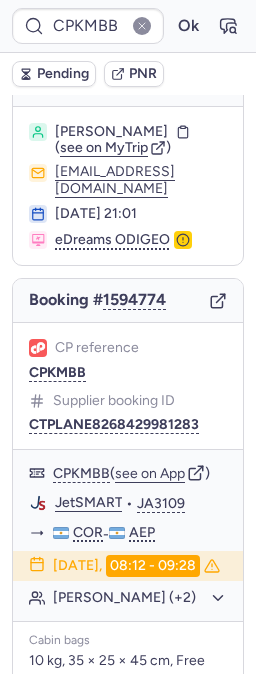 scroll, scrollTop: 0, scrollLeft: 0, axis: both 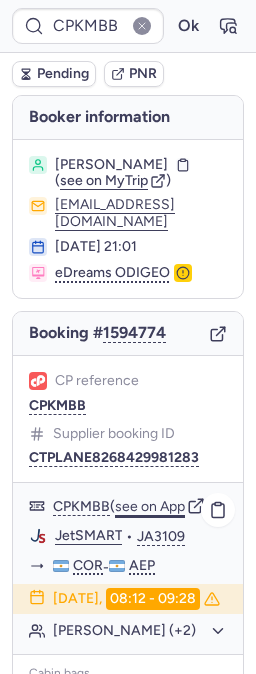 click on "see on App" 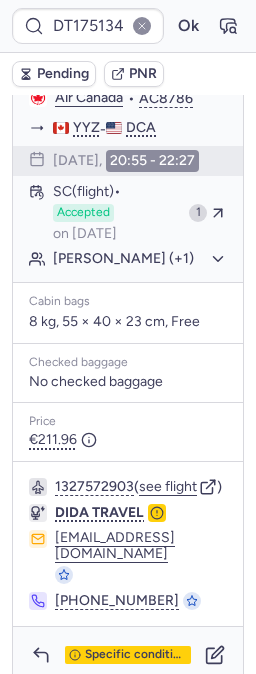 scroll, scrollTop: 518, scrollLeft: 0, axis: vertical 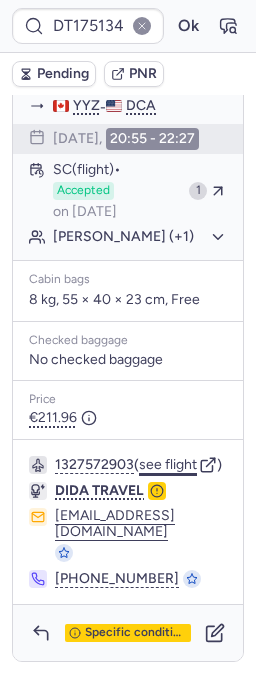 click on "see flight" 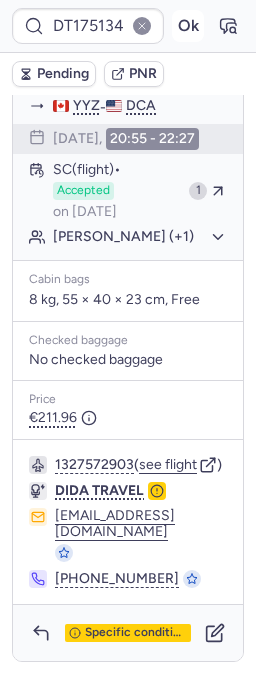click on "Ok" at bounding box center (188, 26) 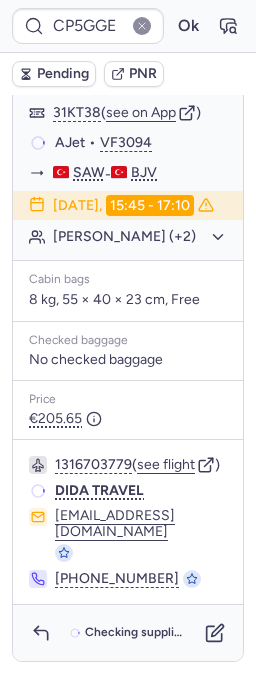 scroll, scrollTop: 518, scrollLeft: 0, axis: vertical 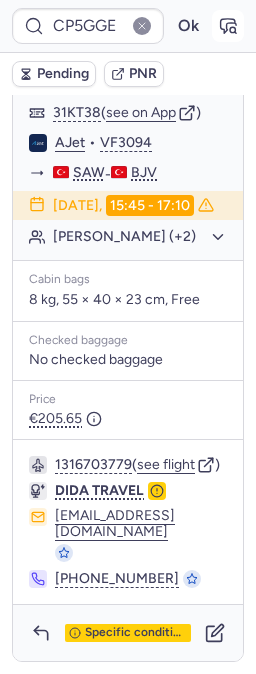 click 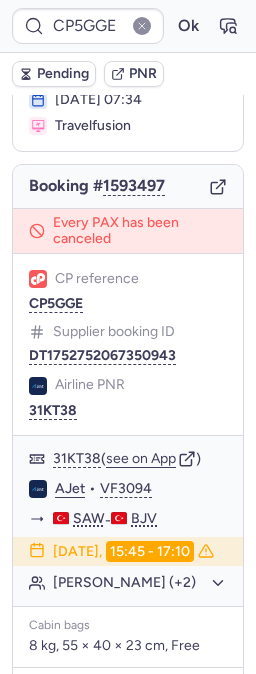 scroll, scrollTop: 0, scrollLeft: 0, axis: both 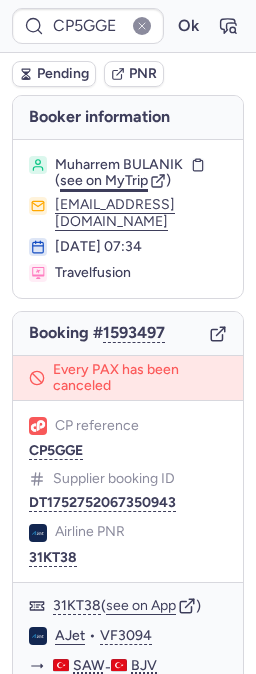 click on "see on MyTrip" at bounding box center (104, 180) 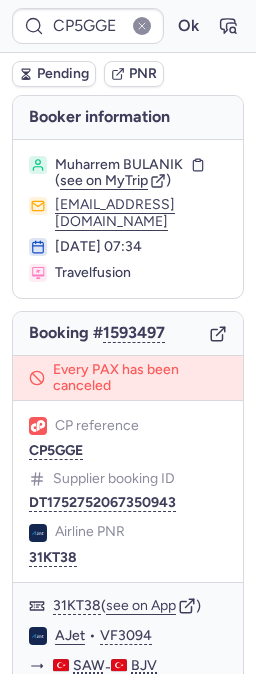 type on "CP2M9Y" 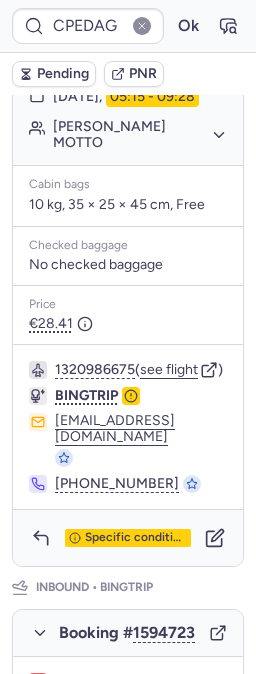 scroll, scrollTop: 760, scrollLeft: 0, axis: vertical 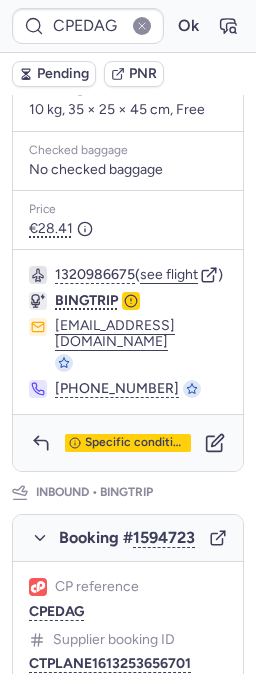 click on "1320986675  ( see flight )" at bounding box center [141, 275] 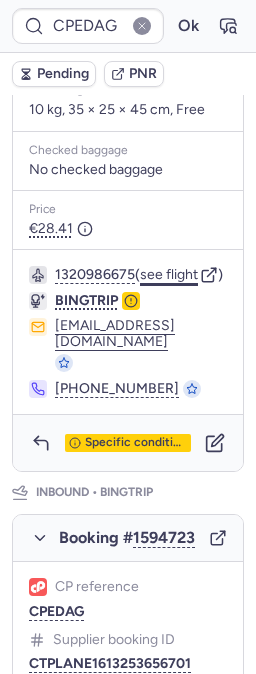 click on "see flight" 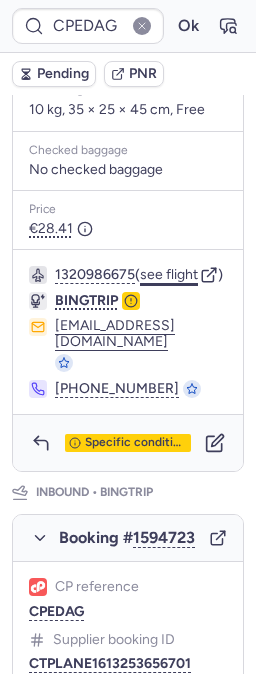 click on "see flight" 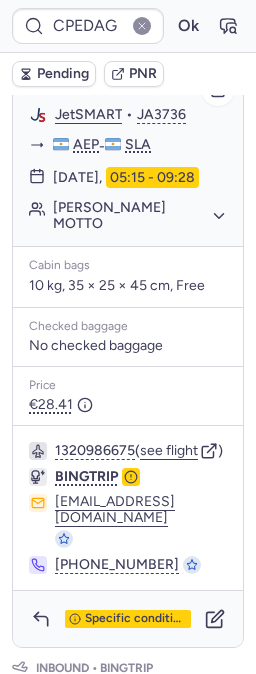 scroll, scrollTop: 538, scrollLeft: 0, axis: vertical 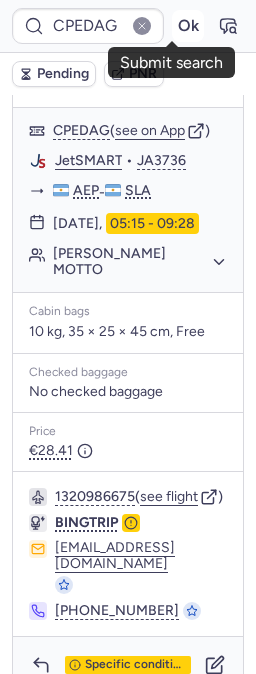 click on "Ok" at bounding box center [188, 26] 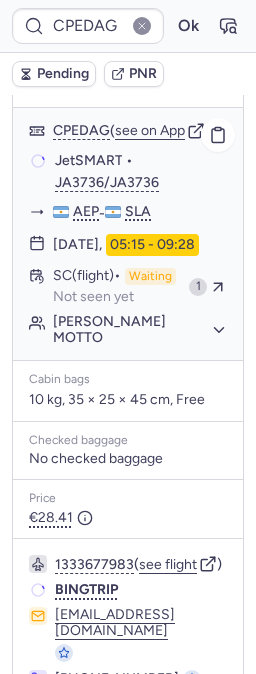 scroll, scrollTop: 538, scrollLeft: 0, axis: vertical 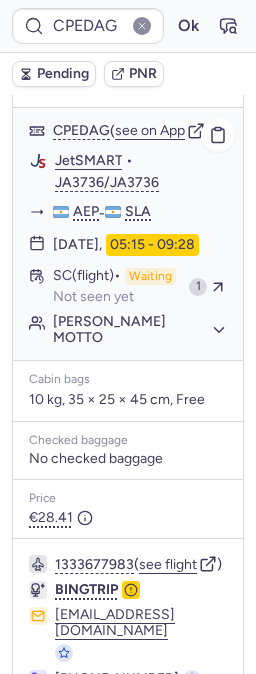type on "CPIX2Q" 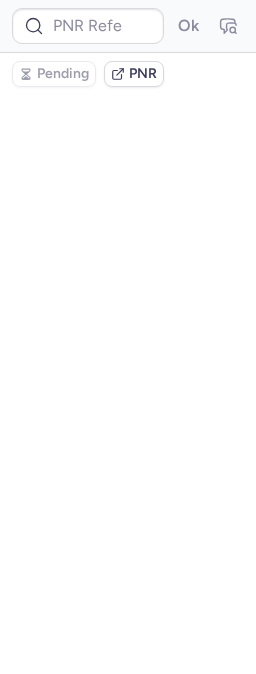 scroll, scrollTop: 0, scrollLeft: 0, axis: both 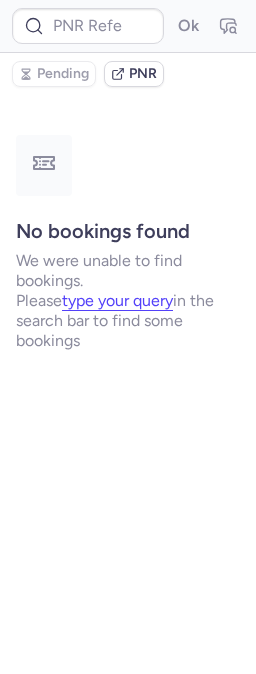 type on "3277328700001" 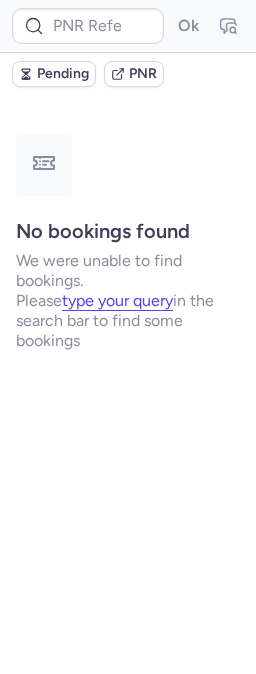 type on "466793" 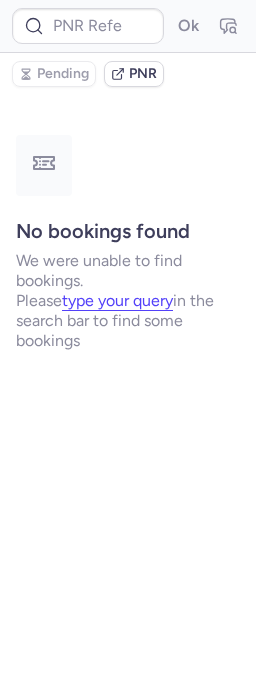 type on "CPTPDE" 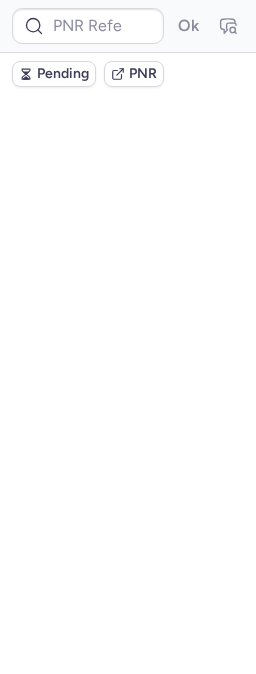 scroll, scrollTop: 0, scrollLeft: 0, axis: both 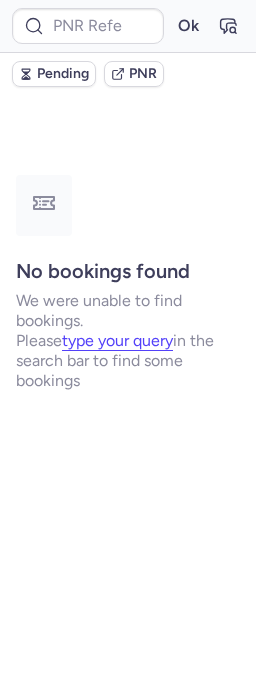type on "DT1744584638524909" 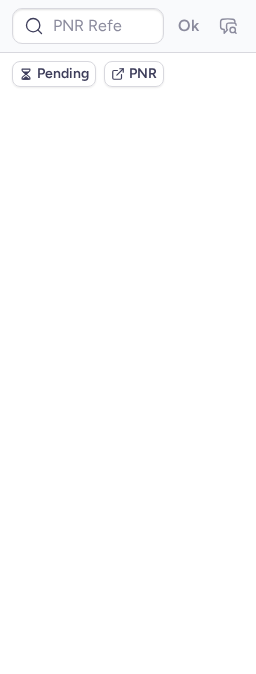 scroll, scrollTop: 0, scrollLeft: 0, axis: both 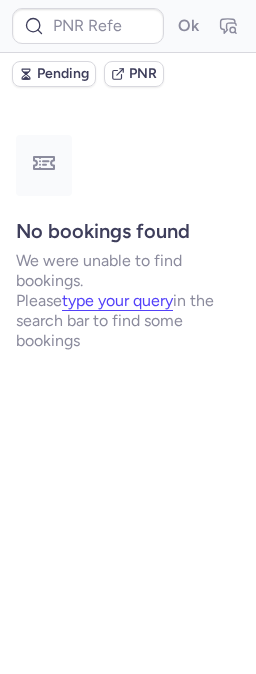 type on "CPRRFW" 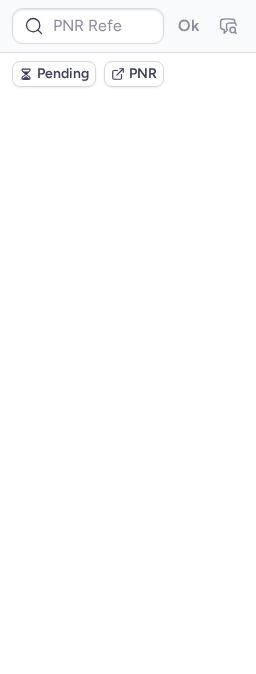 scroll, scrollTop: 0, scrollLeft: 0, axis: both 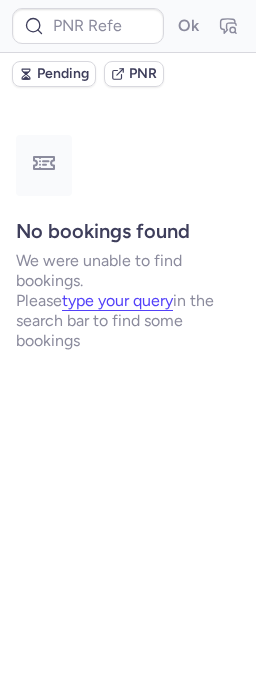 type on "DT1751339667662426" 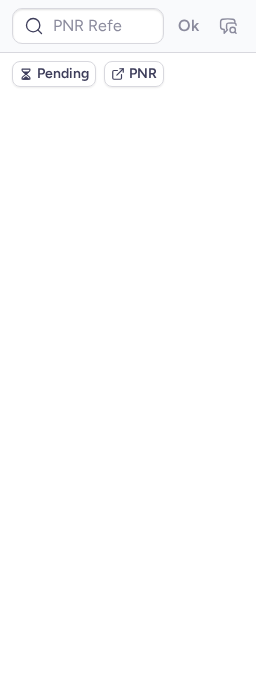 scroll, scrollTop: 0, scrollLeft: 0, axis: both 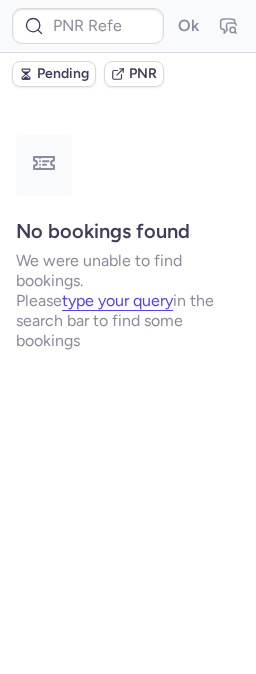 type on "DT1752443472356795" 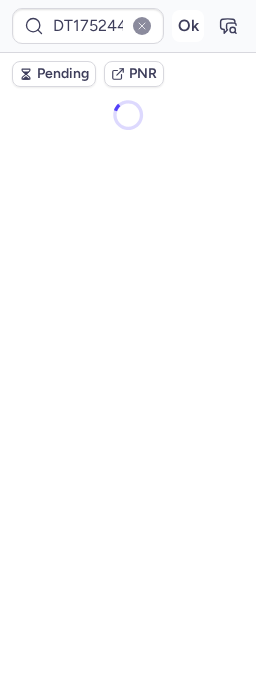 click on "Ok" at bounding box center (188, 26) 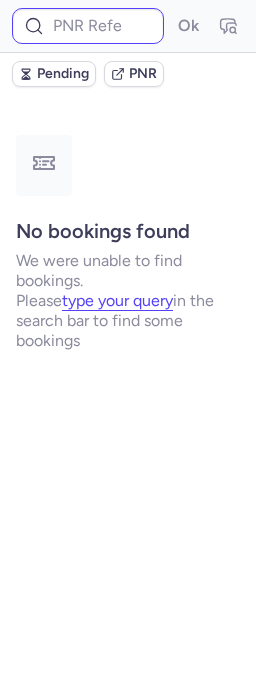 type on "CPGMNI" 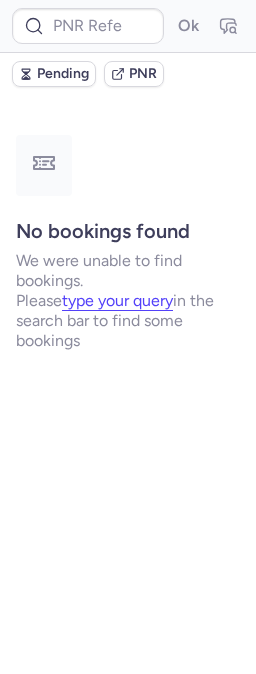 type on "DT1751860663481160" 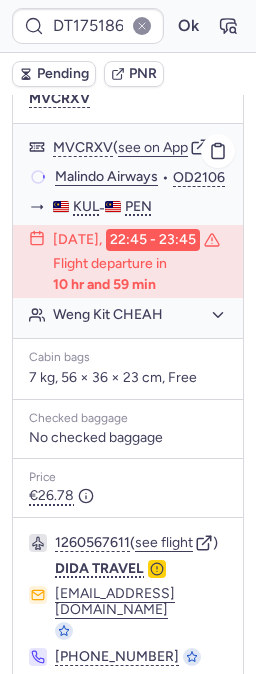 scroll, scrollTop: 516, scrollLeft: 0, axis: vertical 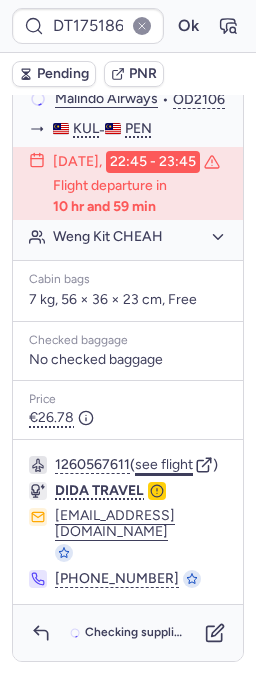 click on "see flight" 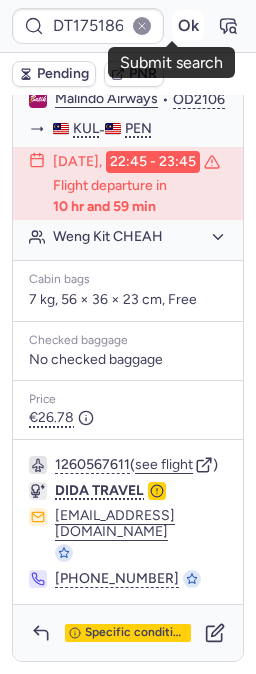click on "Ok" at bounding box center [188, 26] 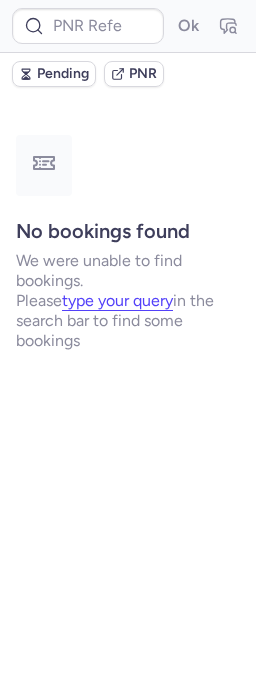 scroll, scrollTop: 0, scrollLeft: 0, axis: both 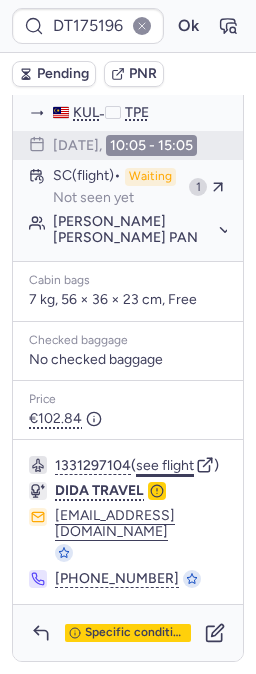 click on "see flight" 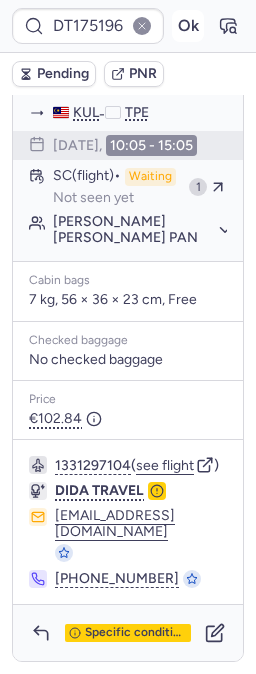 click on "Ok" at bounding box center [188, 26] 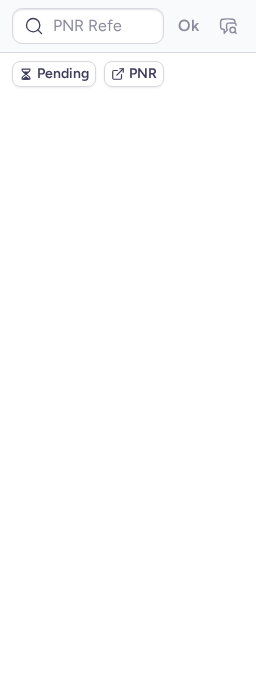 scroll, scrollTop: 0, scrollLeft: 0, axis: both 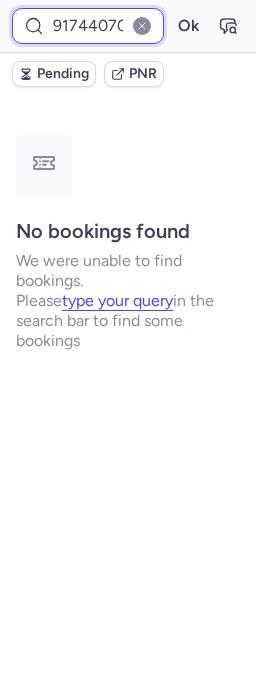 click on "917440705682519402" at bounding box center (88, 26) 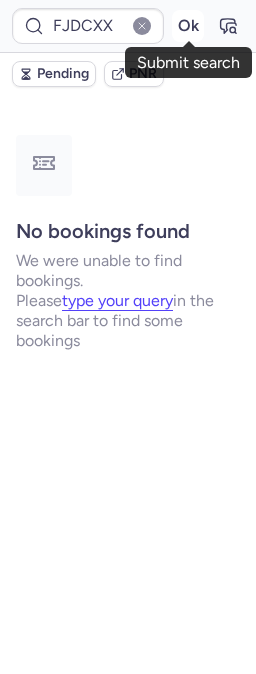 click on "Ok" at bounding box center (188, 26) 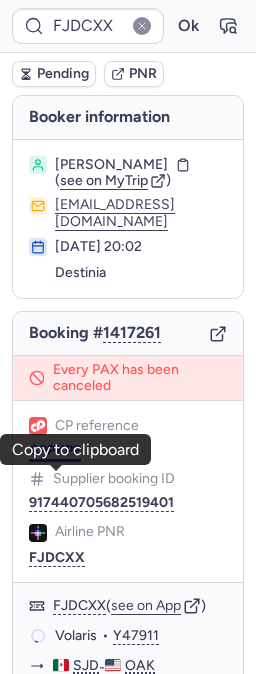 click on "CPPXP2" at bounding box center [55, 451] 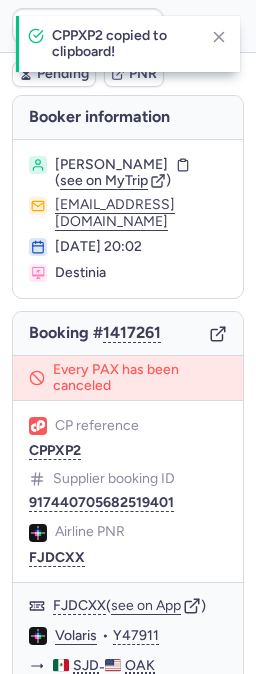 type on "CPPXP2" 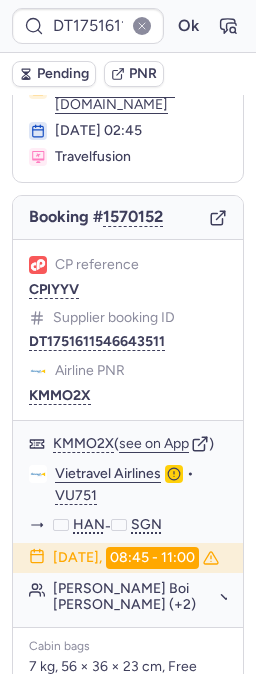 scroll, scrollTop: 111, scrollLeft: 0, axis: vertical 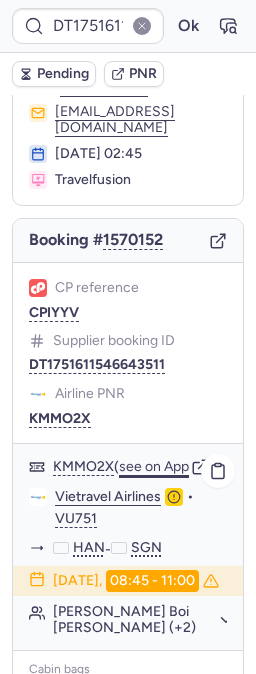 click on "see on App" 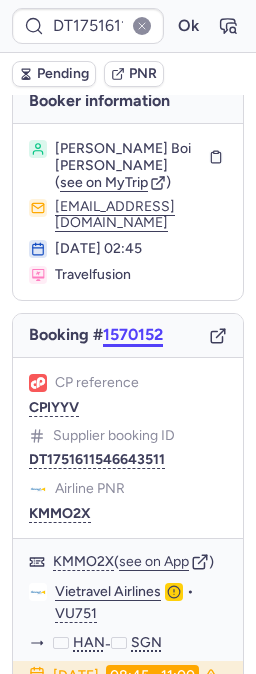 scroll, scrollTop: 0, scrollLeft: 0, axis: both 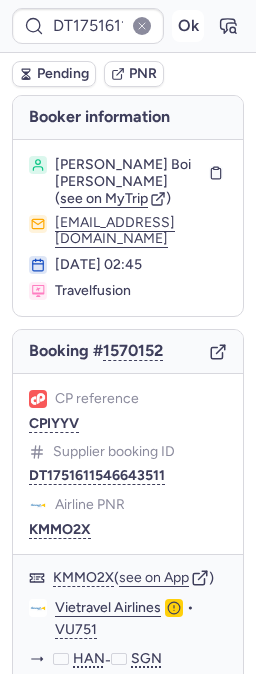 click on "Ok" at bounding box center (188, 26) 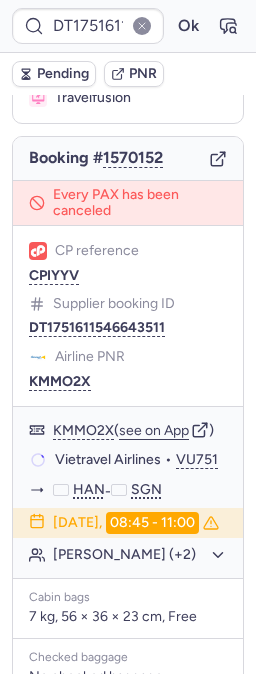 scroll, scrollTop: 222, scrollLeft: 0, axis: vertical 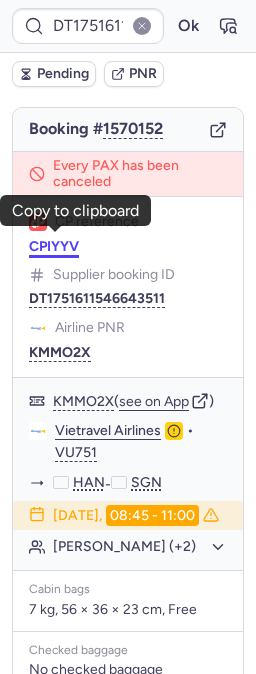 click on "DT1751611546643511  Ok  Pending PNR Booker information Claire Boi CHUNG  ( see on MyTrip  )  bookings@lmnbookings.com 04 Jul 2025, 02:45 Travelfusion Booking # 1570152 Every PAX has been canceled CP reference CPIYYV Supplier booking ID DT1751611546643511 Airline PNR KMMO2X KMMO2X  ( see on App )  Vietravel Airlines  •  VU751 HAN  -  SGN 23 Jul 2025,  08:45 - 11:00 Will Chung BUI (+2)  Cabin bags  7 kg, 56 × 36 × 23 cm, Free Checked baggage No checked baggage Price €190.62  1242211062  ( see flight )  DIDA TRAVEL flightcs@dida.com +86 755 2232 7682 Specific conditions
Copy to clipboard" at bounding box center (128, 0) 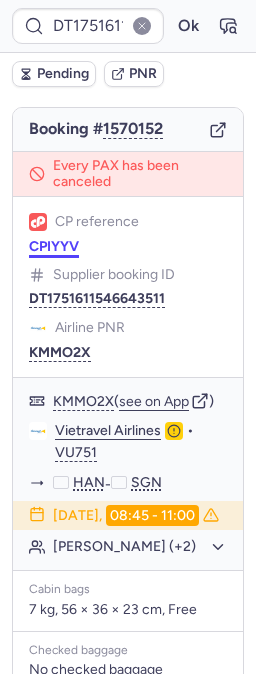 click on "CP reference CPIYYV" 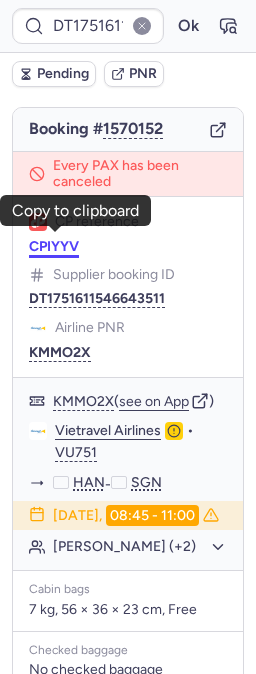 click on "CPIYYV" at bounding box center [54, 247] 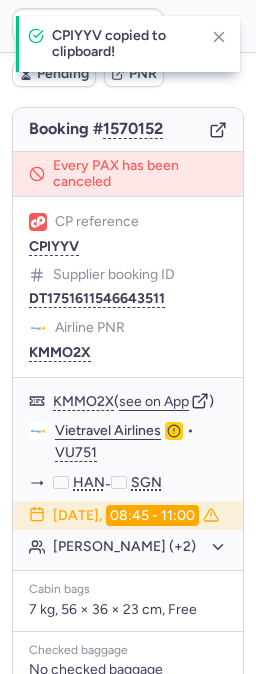 type on "CPIYYV" 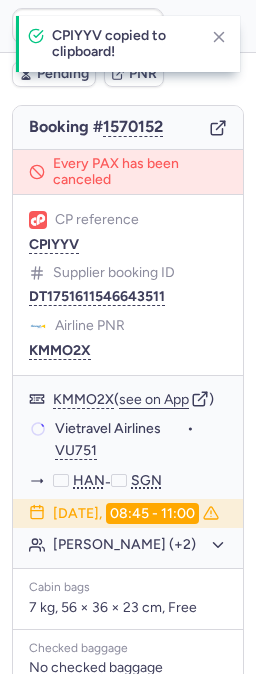 scroll, scrollTop: 222, scrollLeft: 0, axis: vertical 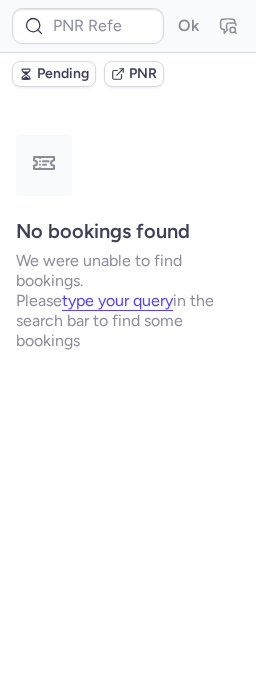 type on "10812515210412" 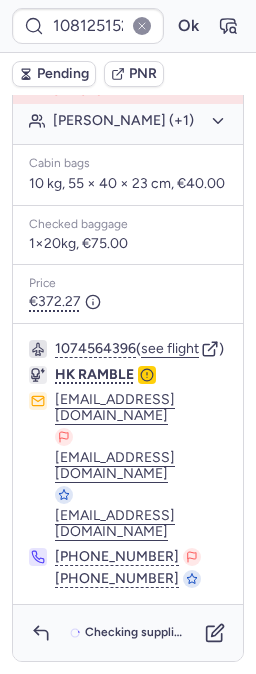 scroll, scrollTop: 690, scrollLeft: 0, axis: vertical 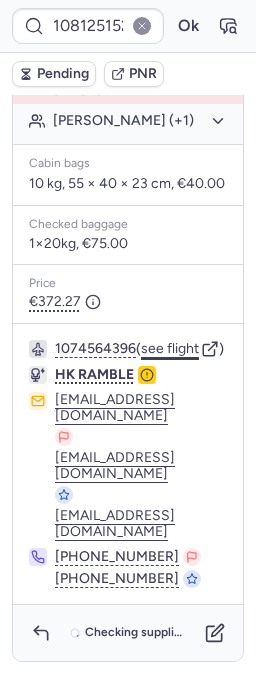 click on "see flight" 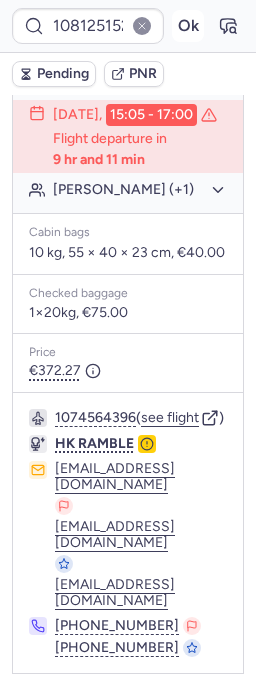 scroll, scrollTop: 468, scrollLeft: 0, axis: vertical 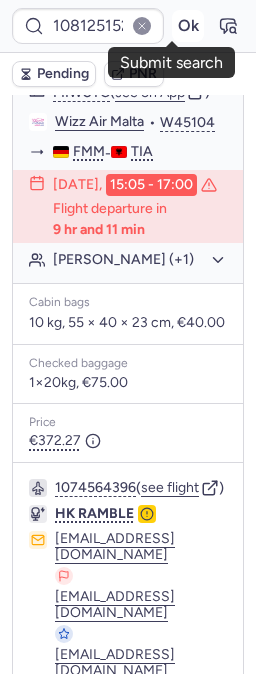 click on "Ok" at bounding box center [188, 26] 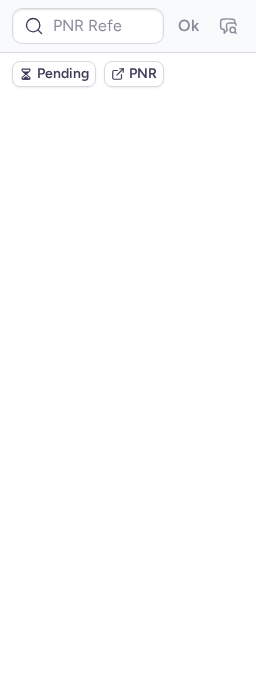 scroll, scrollTop: 0, scrollLeft: 0, axis: both 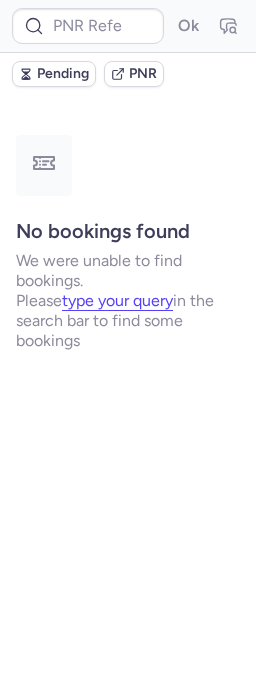 type on "DT1749135820177028" 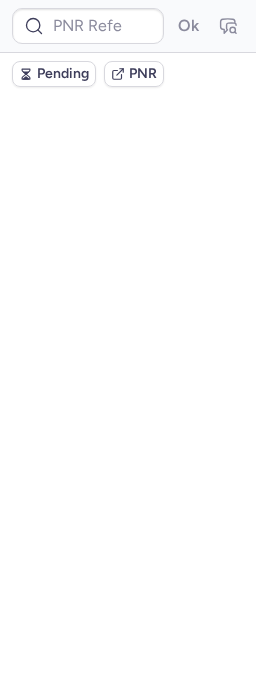 scroll, scrollTop: 0, scrollLeft: 0, axis: both 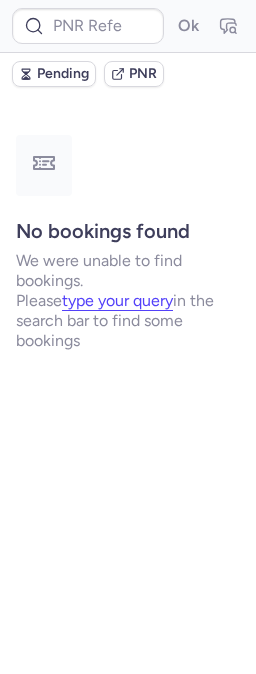 type on "CPEDAG" 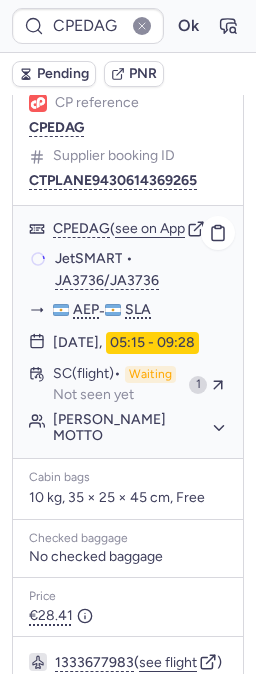 scroll, scrollTop: 444, scrollLeft: 0, axis: vertical 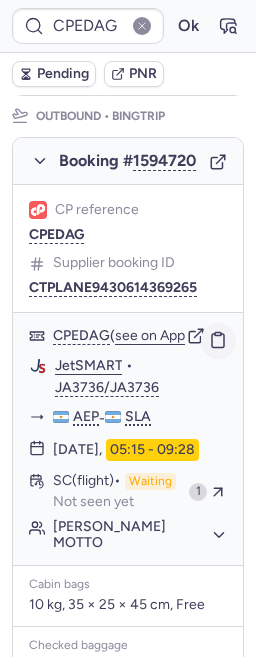 click 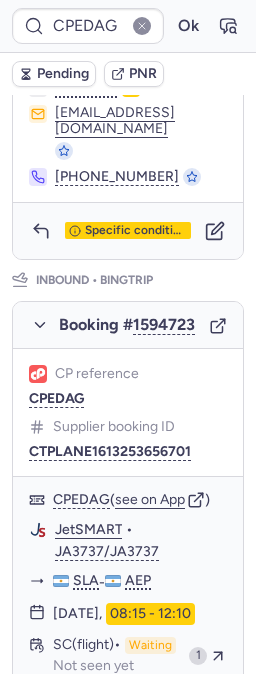 scroll, scrollTop: 1444, scrollLeft: 0, axis: vertical 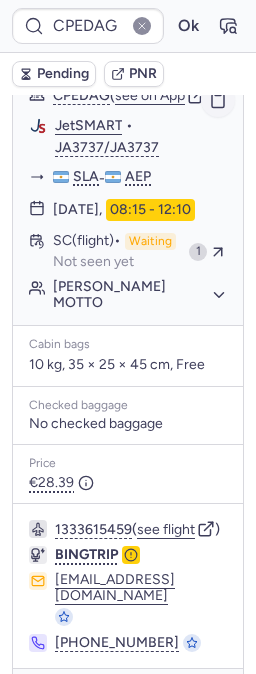 click 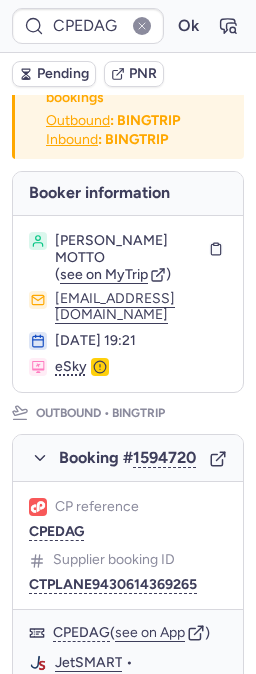 scroll, scrollTop: 0, scrollLeft: 0, axis: both 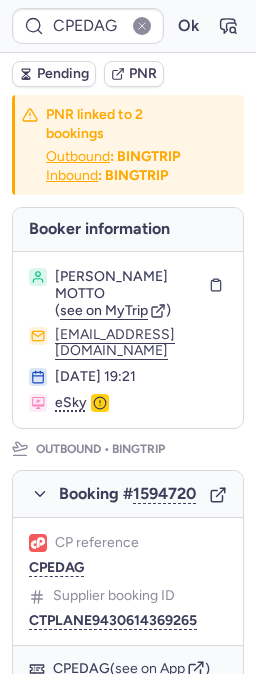 click on "17 Jul 2025, 19:21" at bounding box center [141, 377] 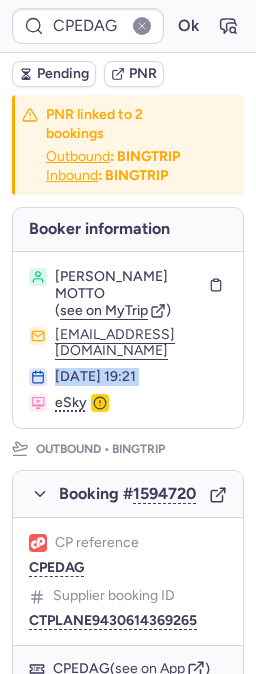 drag, startPoint x: 59, startPoint y: 366, endPoint x: 166, endPoint y: 369, distance: 107.042046 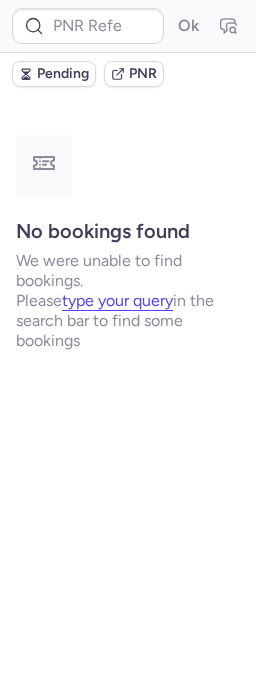 type on "CPWNHM" 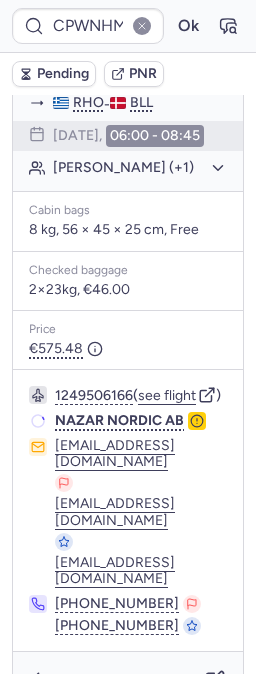 scroll, scrollTop: 456, scrollLeft: 0, axis: vertical 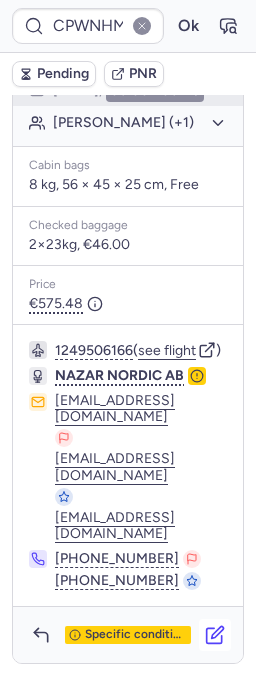 click at bounding box center (215, 635) 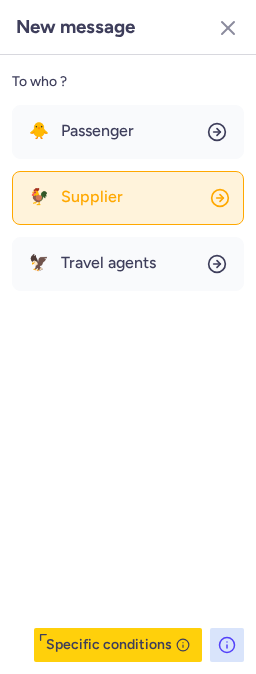 click on "🐓 Supplier" 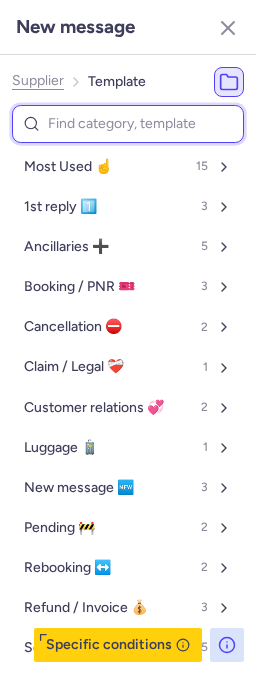 click at bounding box center (128, 124) 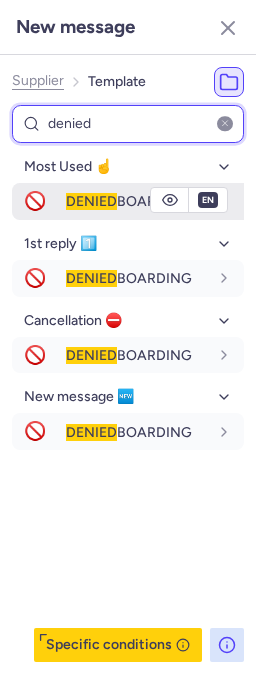 type on "denied" 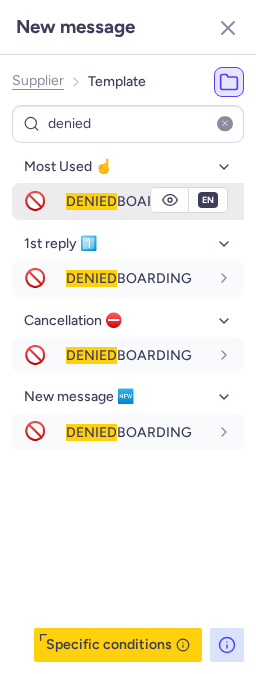 click on "DENIED" at bounding box center [91, 201] 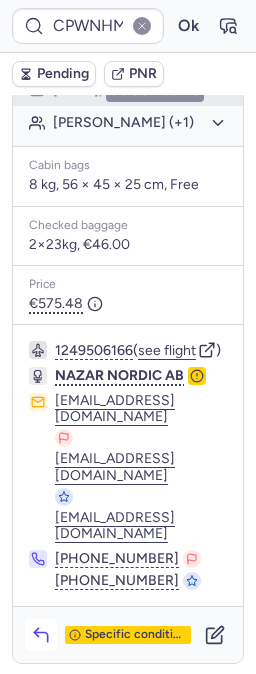 click 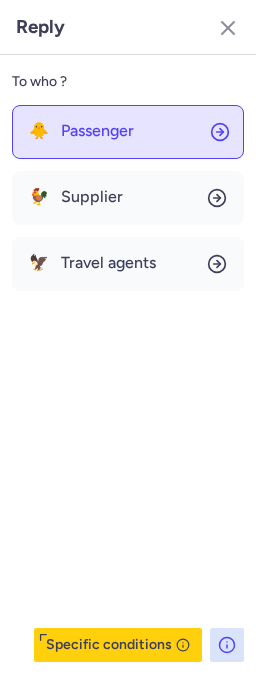 click on "🐥 Passenger" 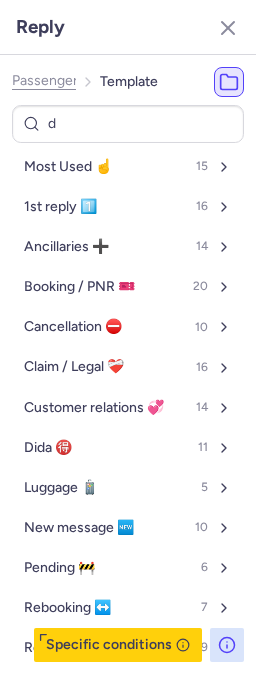 type on "de" 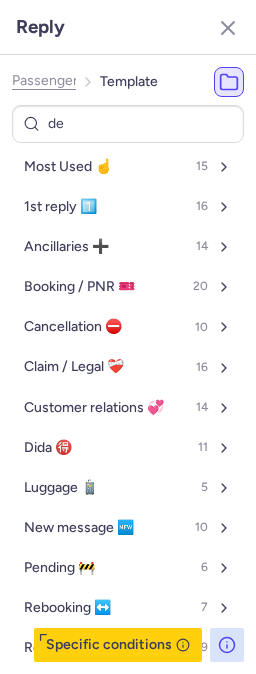 select on "en" 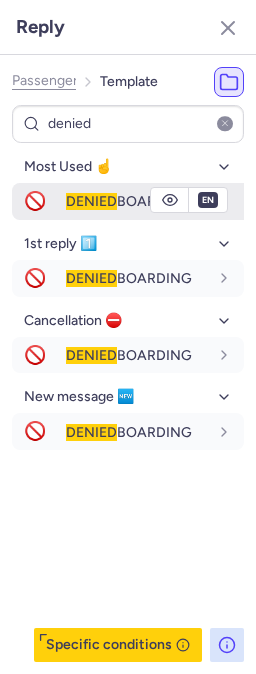 type on "denied" 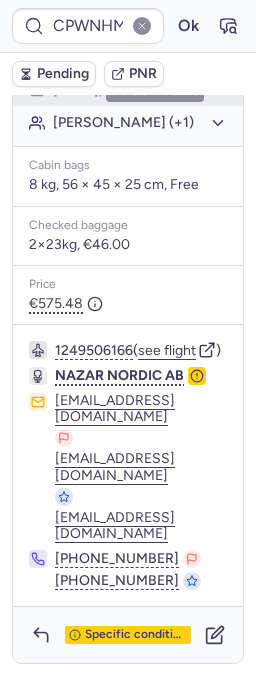 click on "Pending" at bounding box center (63, 74) 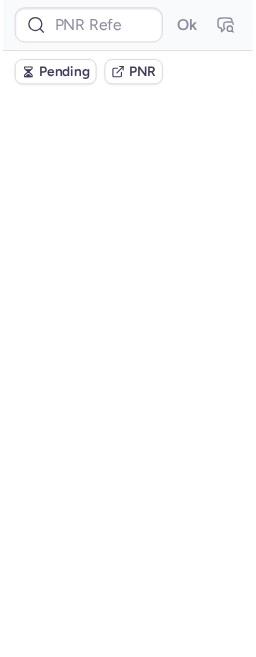 scroll, scrollTop: 0, scrollLeft: 0, axis: both 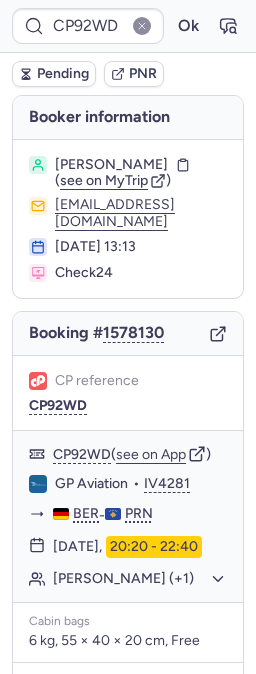 type on "CP2M9Y" 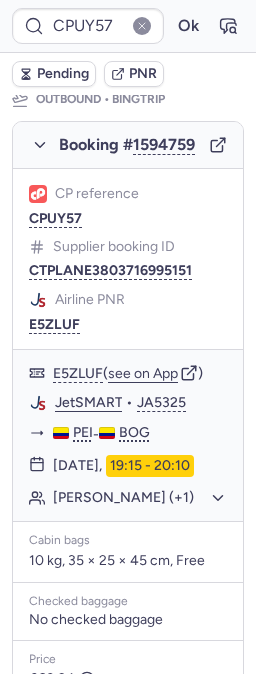 scroll, scrollTop: 333, scrollLeft: 0, axis: vertical 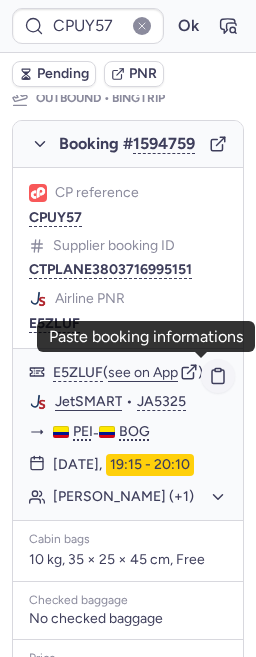 click 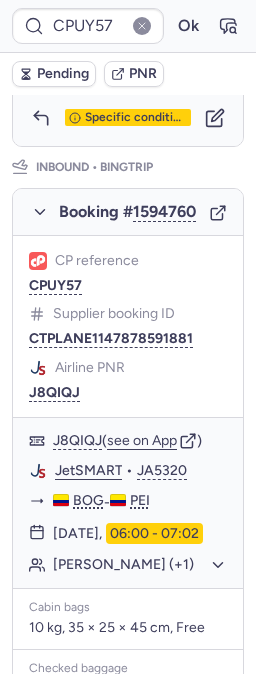 scroll, scrollTop: 1111, scrollLeft: 0, axis: vertical 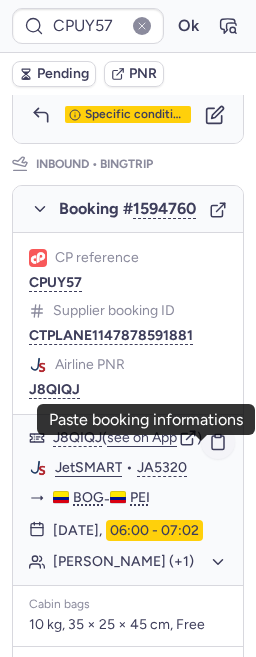 click 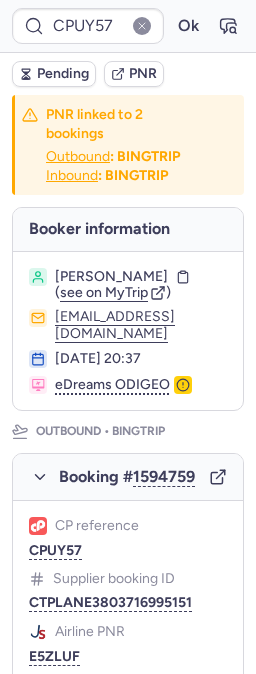 scroll, scrollTop: 0, scrollLeft: 0, axis: both 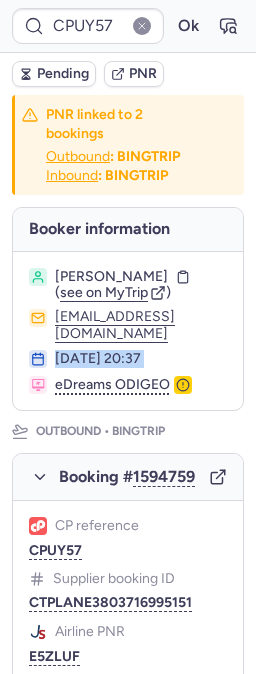 drag, startPoint x: 61, startPoint y: 346, endPoint x: 184, endPoint y: 343, distance: 123.03658 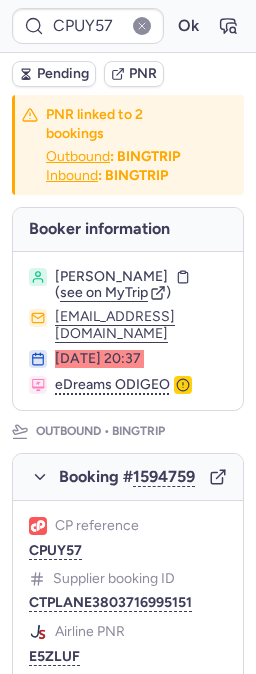 type on "CP2M9Y" 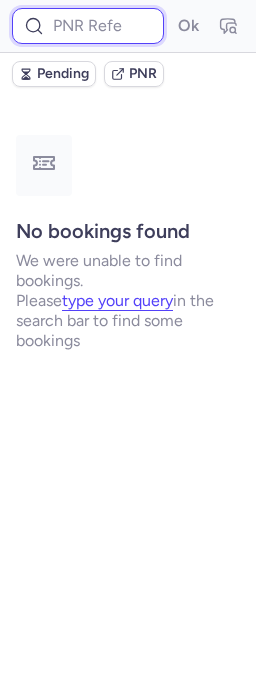 click at bounding box center (88, 26) 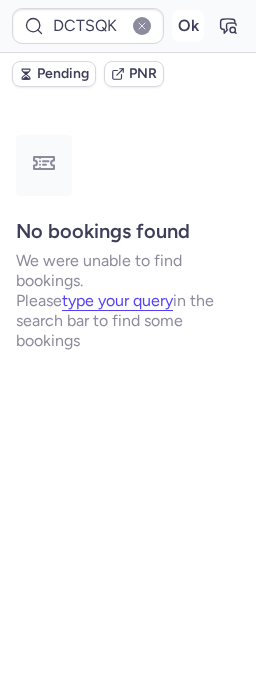click on "Ok" at bounding box center (188, 26) 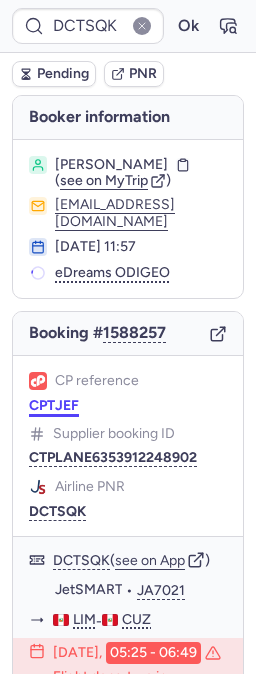 click on "CPTJEF" at bounding box center (54, 406) 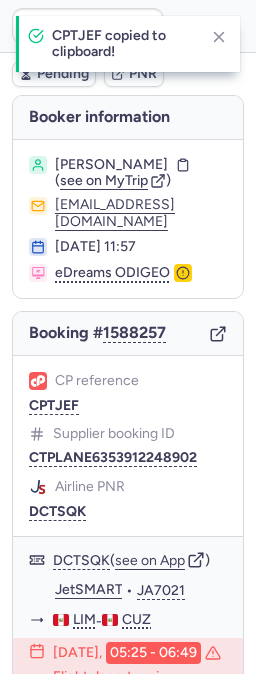 type on "CPTJEF" 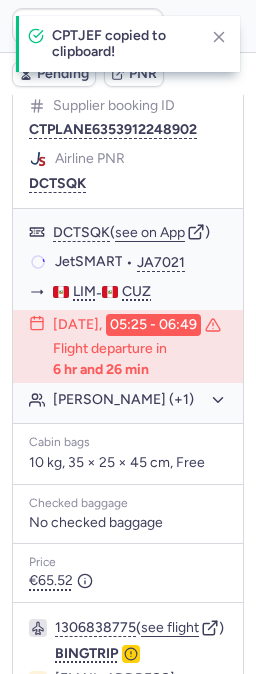 scroll, scrollTop: 495, scrollLeft: 0, axis: vertical 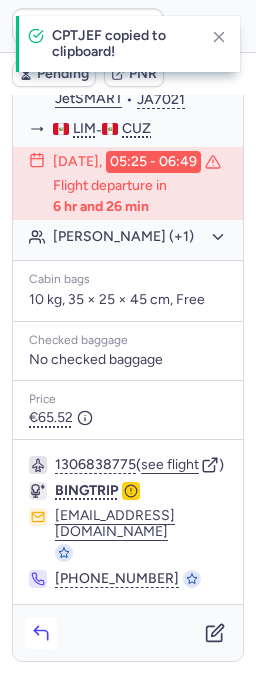 click 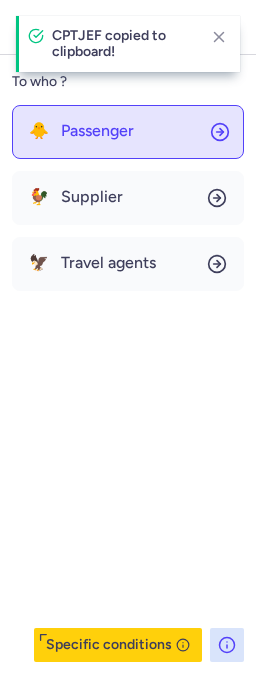 click on "Passenger" at bounding box center (97, 131) 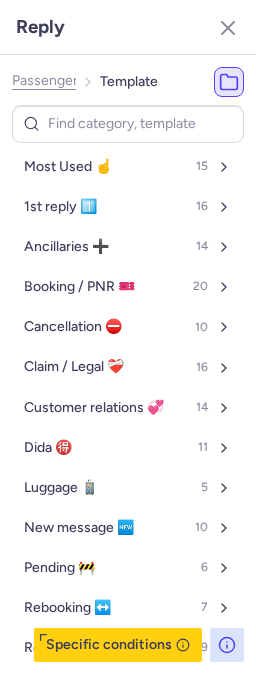 click at bounding box center [128, 124] 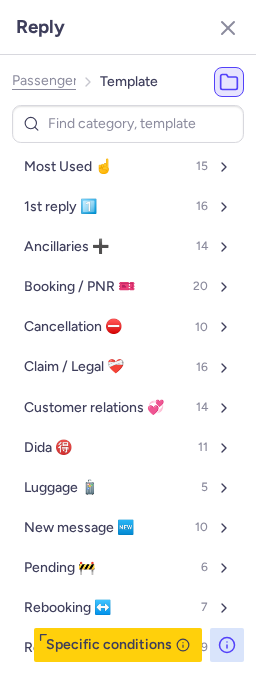 type on "p" 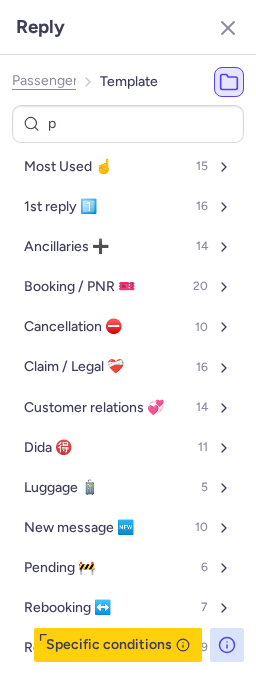 select on "en" 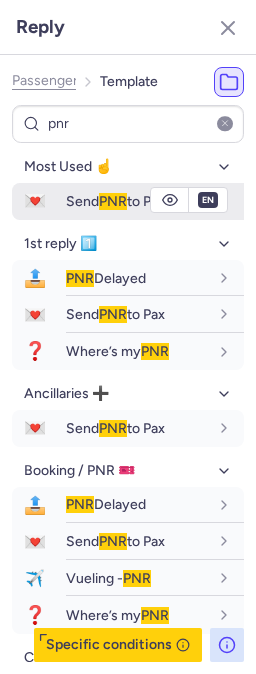 type on "pnr" 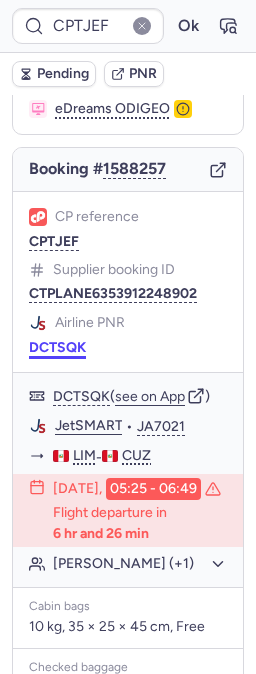 scroll, scrollTop: 161, scrollLeft: 0, axis: vertical 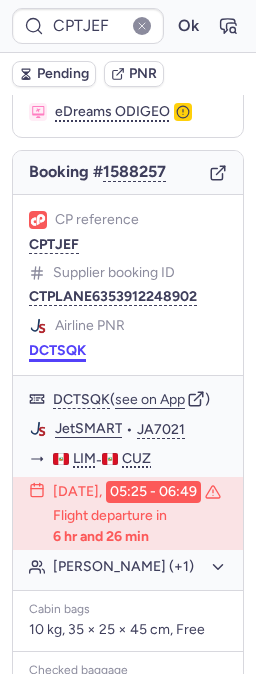 click on "DCTSQK" at bounding box center (57, 351) 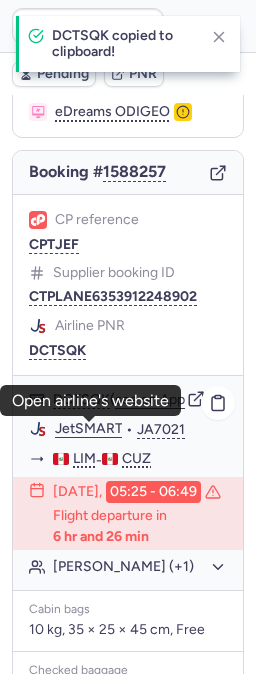click on "JetSMART" 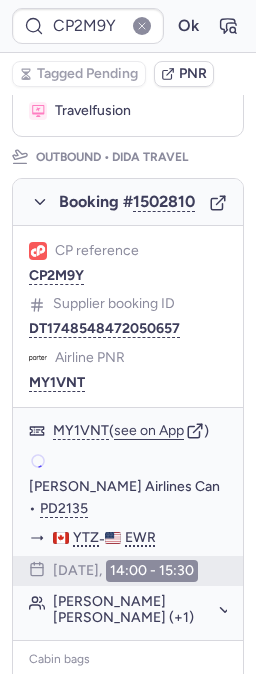 type on "WDQ36H" 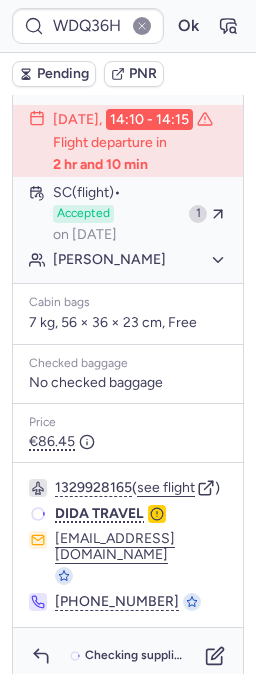 scroll, scrollTop: 560, scrollLeft: 0, axis: vertical 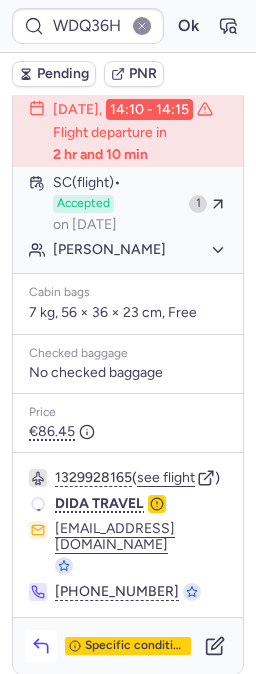 click 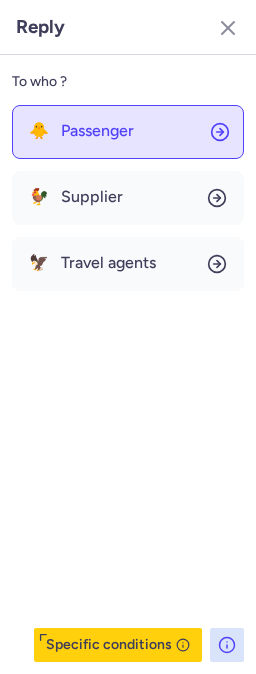 click on "Passenger" at bounding box center [97, 131] 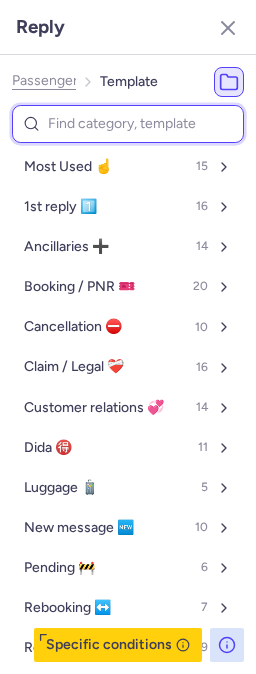 click at bounding box center (128, 124) 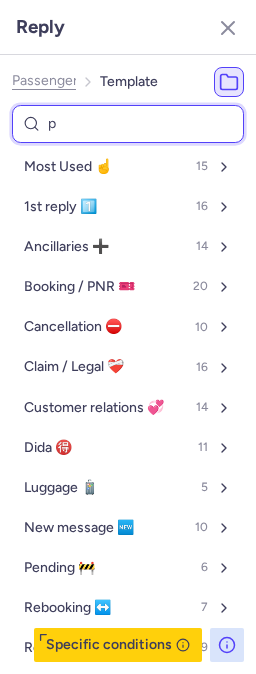 type on "pn" 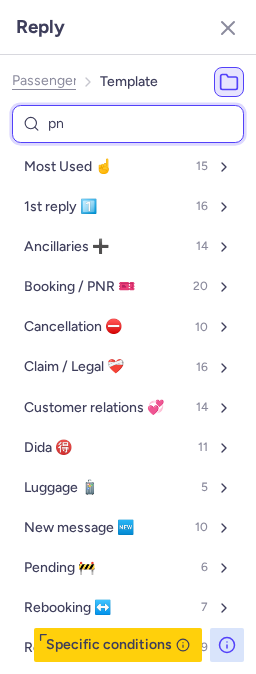 select on "en" 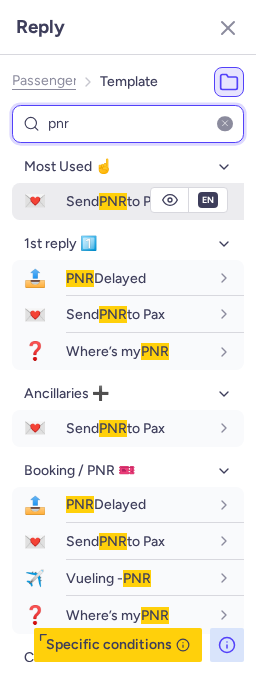 type on "pnr" 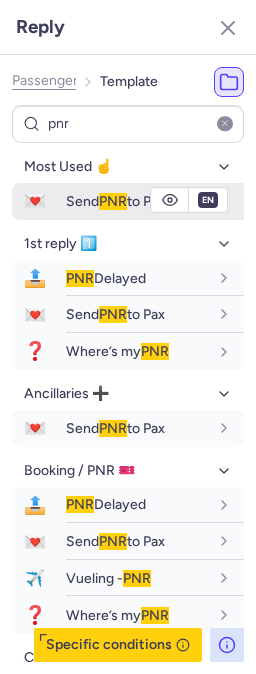 click on "Send  PNR  to Pax" at bounding box center [115, 201] 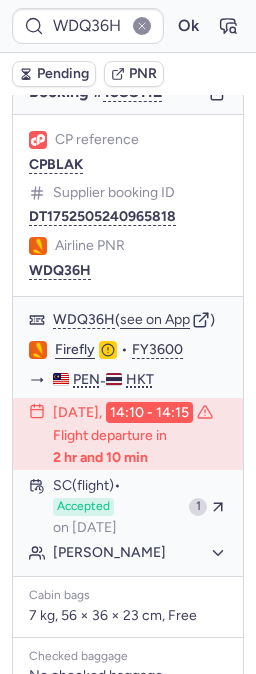 scroll, scrollTop: 227, scrollLeft: 0, axis: vertical 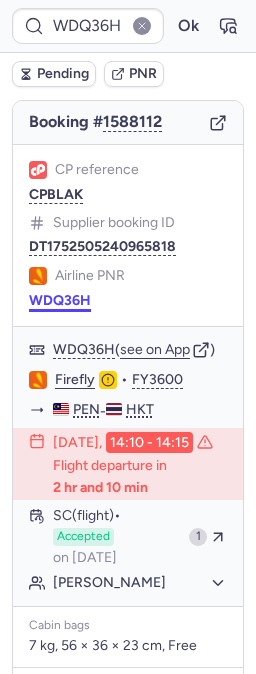 click on "WDQ36H" at bounding box center [60, 301] 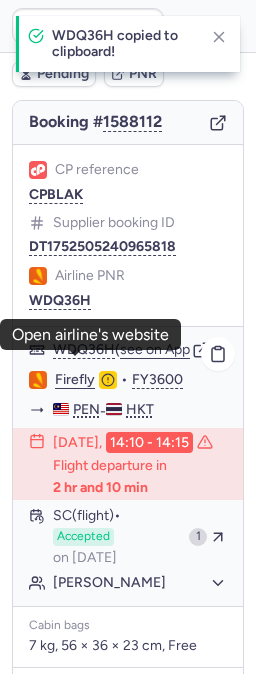 click on "Firefly" 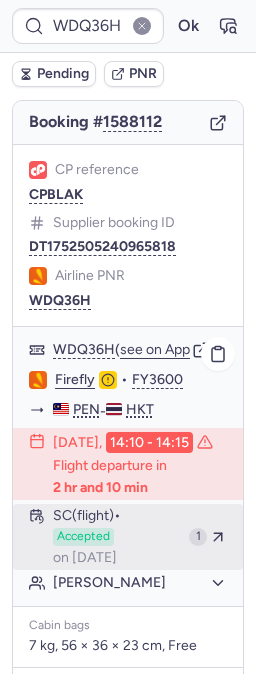type on "CP2M9Y" 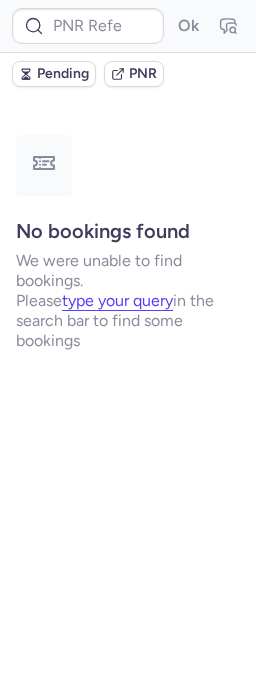 scroll, scrollTop: 0, scrollLeft: 0, axis: both 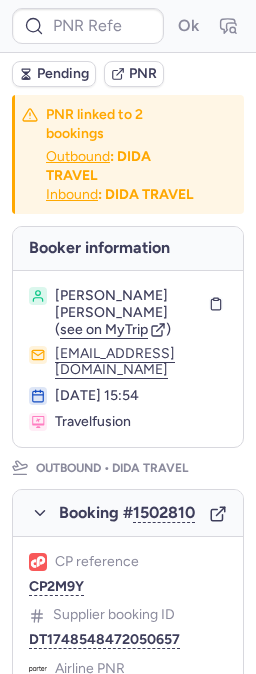 type on "CPSSFP" 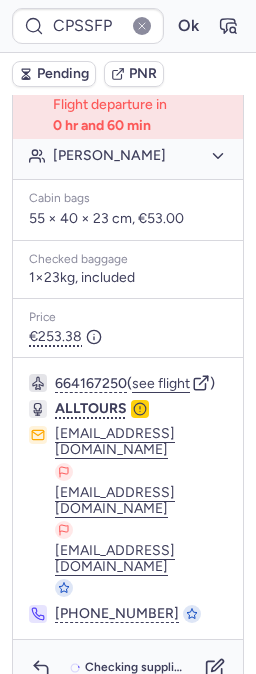scroll, scrollTop: 578, scrollLeft: 0, axis: vertical 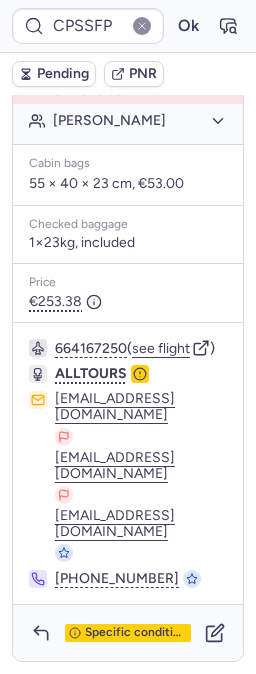 click on "Specific conditions" at bounding box center [128, 633] 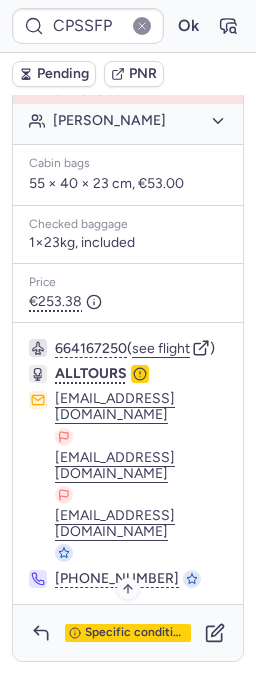click on "Specific conditions" at bounding box center [136, 633] 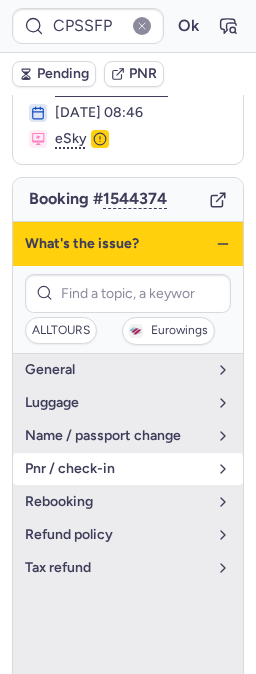 click on "pnr / check-in" at bounding box center [116, 469] 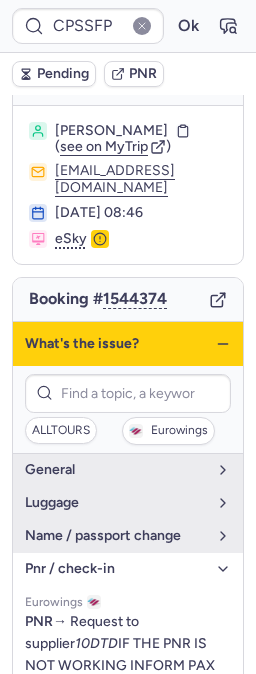 scroll, scrollTop: 23, scrollLeft: 0, axis: vertical 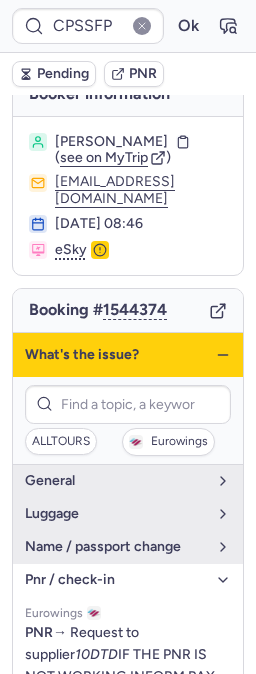 click 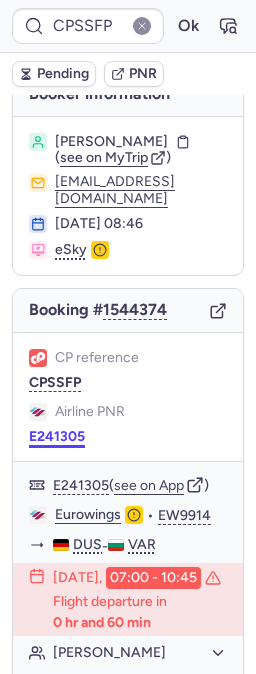 click on "CP reference CPSSFP Airline PNR E241305" at bounding box center (128, 397) 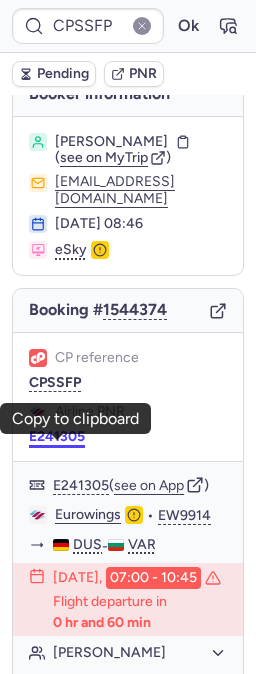 click on "E241305" at bounding box center [57, 437] 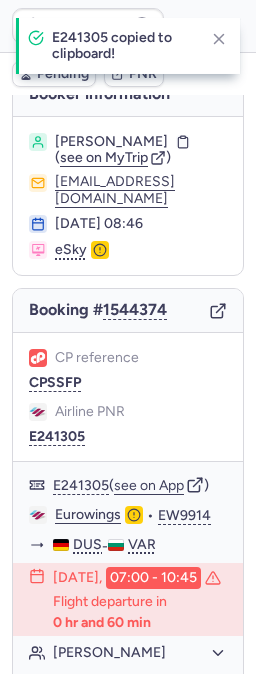 scroll, scrollTop: 578, scrollLeft: 0, axis: vertical 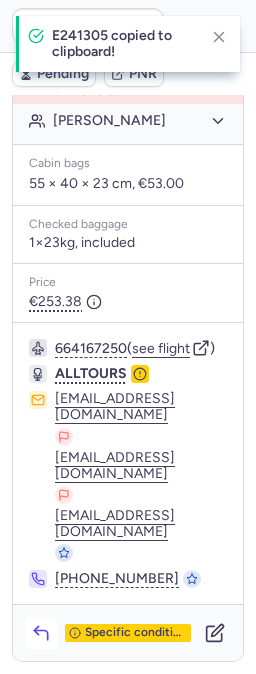 click at bounding box center [41, 633] 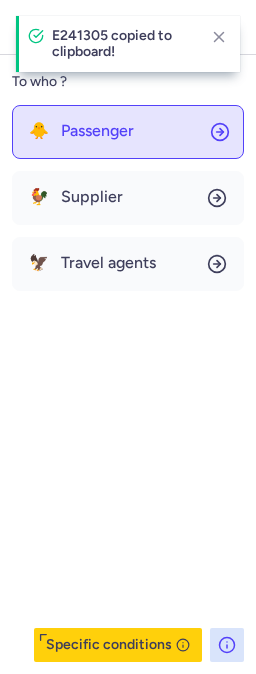 click on "Passenger" at bounding box center [97, 131] 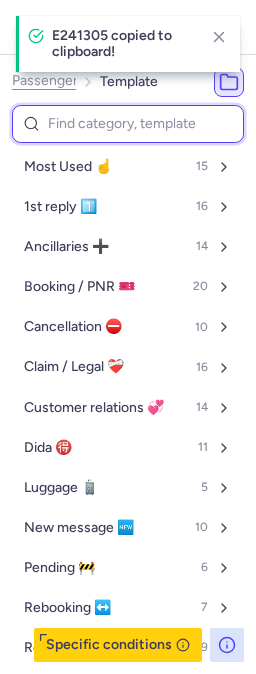 click at bounding box center [128, 124] 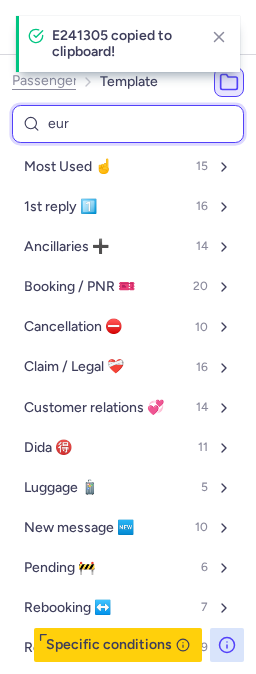 type on "euro" 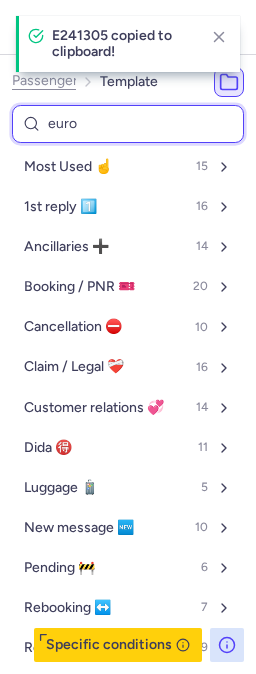 select on "en" 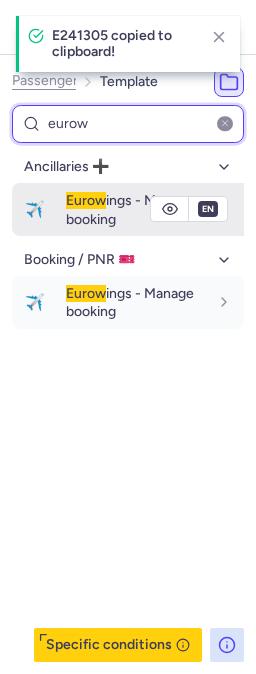 type on "eurow" 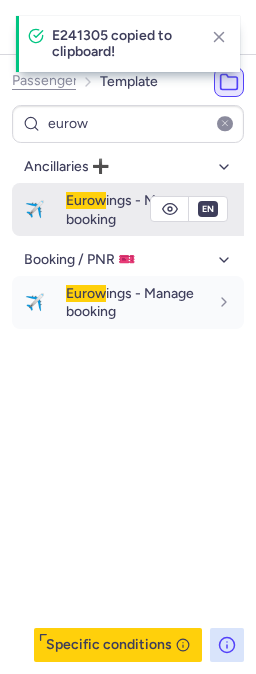 click on "✈️ Eurow ings - Manage booking" at bounding box center (128, 209) 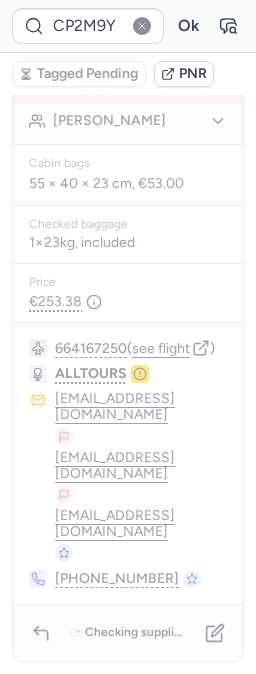 type on "CPTQI7" 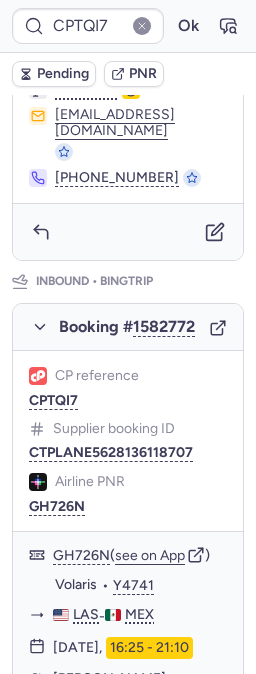 scroll, scrollTop: 912, scrollLeft: 0, axis: vertical 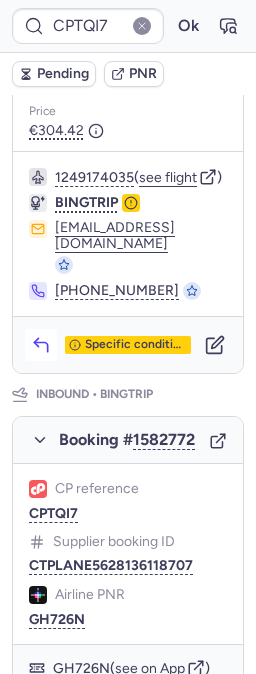 click 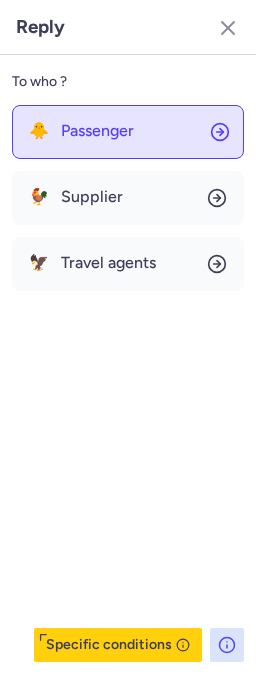 click on "Passenger" at bounding box center [97, 131] 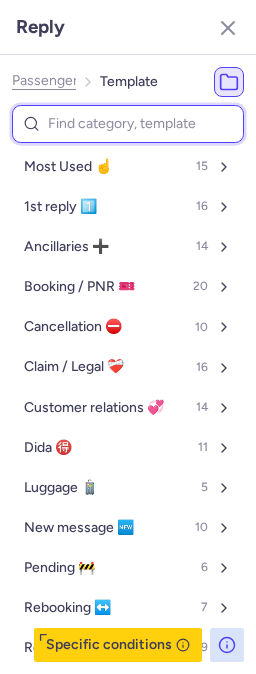 click at bounding box center (128, 124) 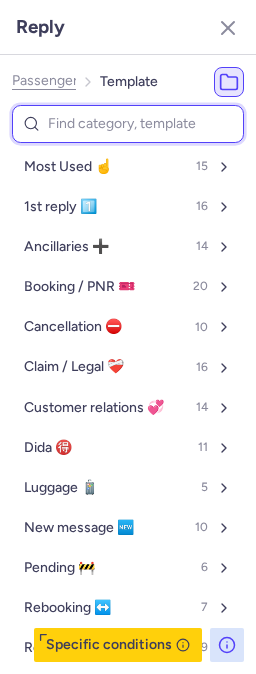 type on "p" 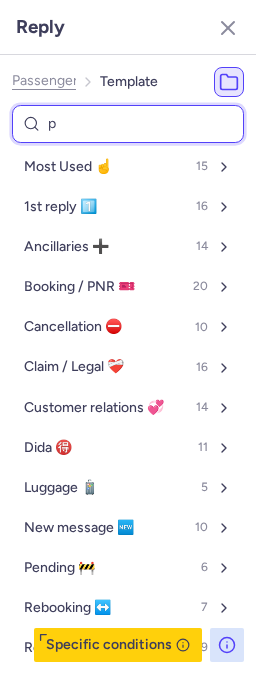 select on "en" 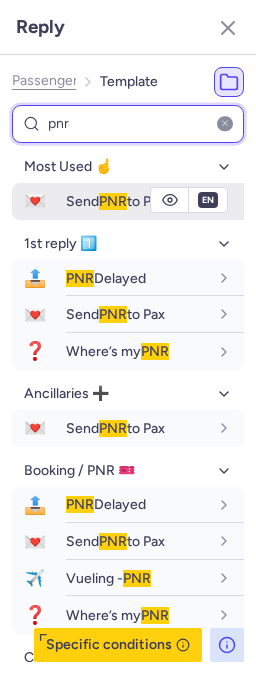 type on "pnr" 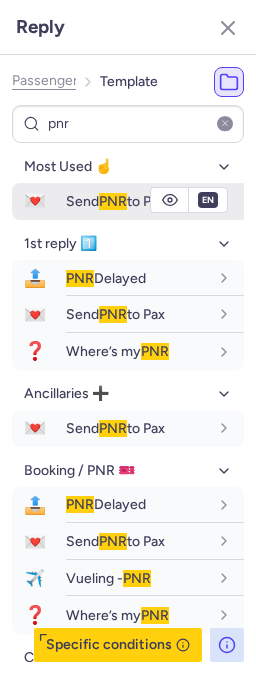 click on "Send  PNR  to Pax" at bounding box center (115, 201) 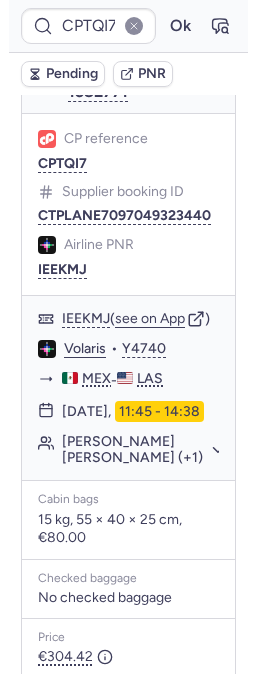 scroll, scrollTop: 308, scrollLeft: 0, axis: vertical 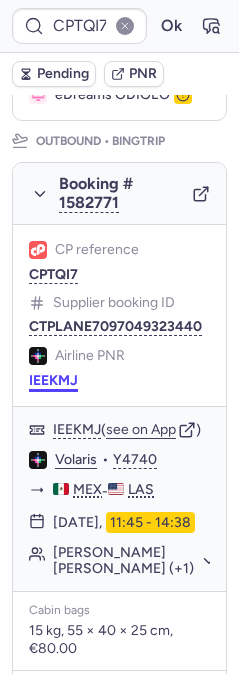 click on "IEEKMJ" at bounding box center [53, 381] 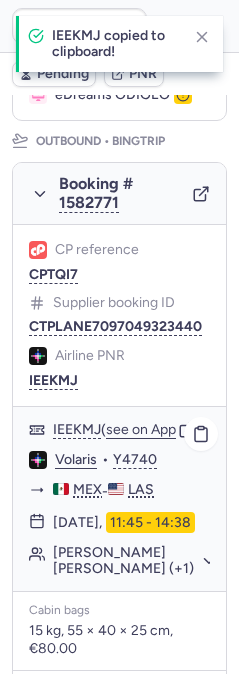 click on "Volaris" 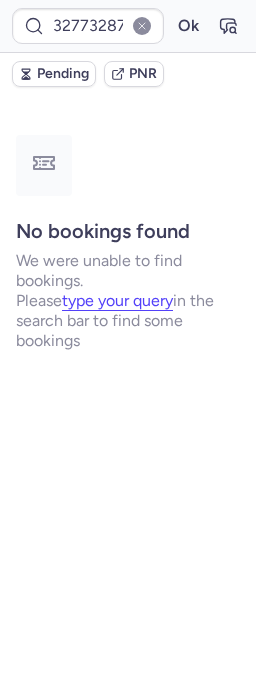 scroll, scrollTop: 0, scrollLeft: 0, axis: both 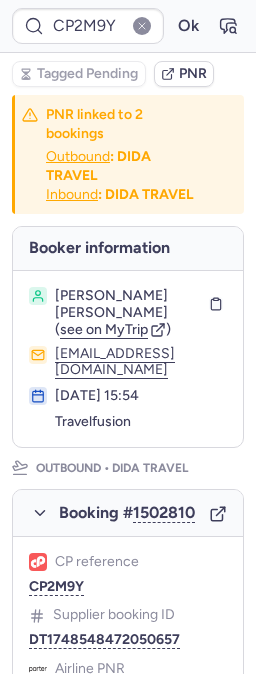 type on "CPPXP2" 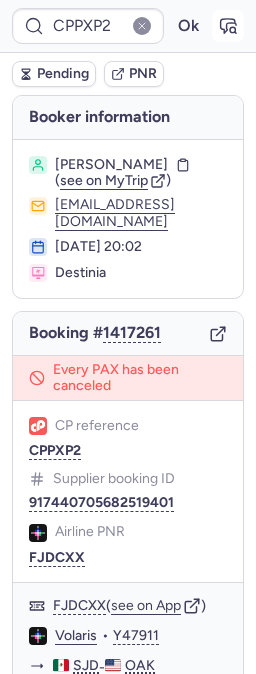 click 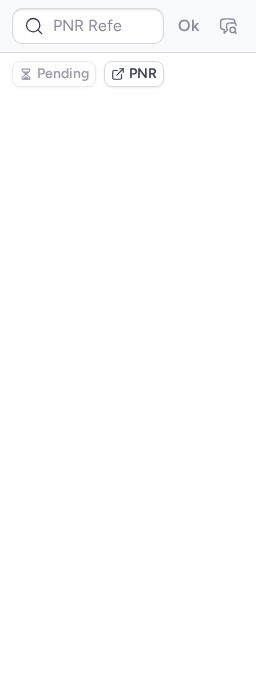 type on "CPPXP2" 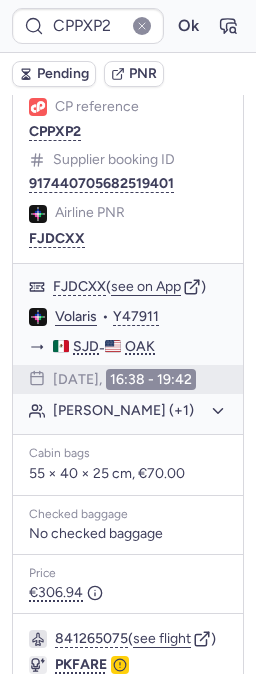 scroll, scrollTop: 222, scrollLeft: 0, axis: vertical 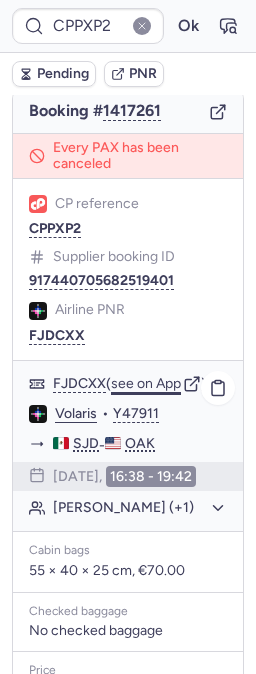 click on "see on App" 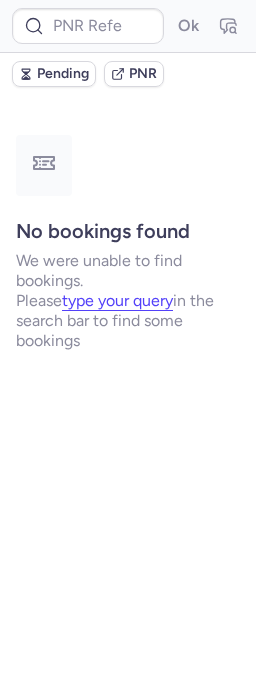 scroll, scrollTop: 0, scrollLeft: 0, axis: both 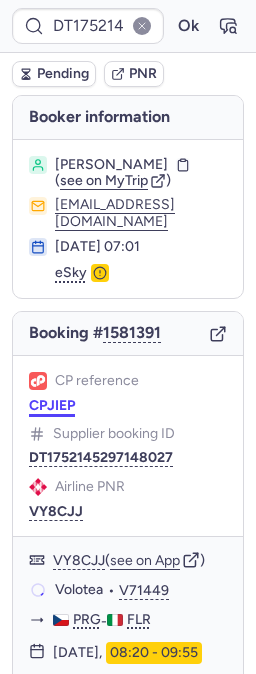 click on "CPJIEP" at bounding box center [52, 406] 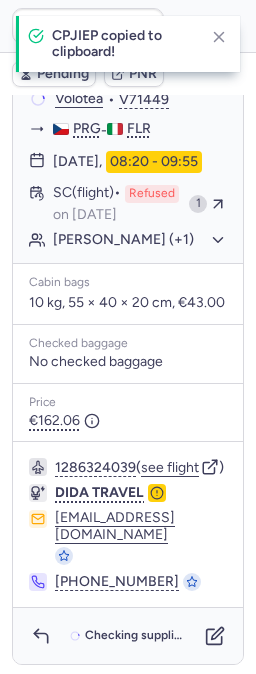scroll, scrollTop: 421, scrollLeft: 0, axis: vertical 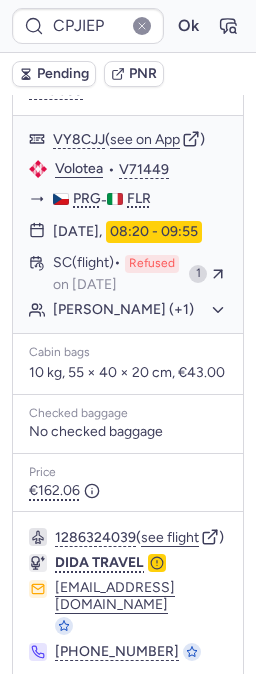 type on "CPWNHM" 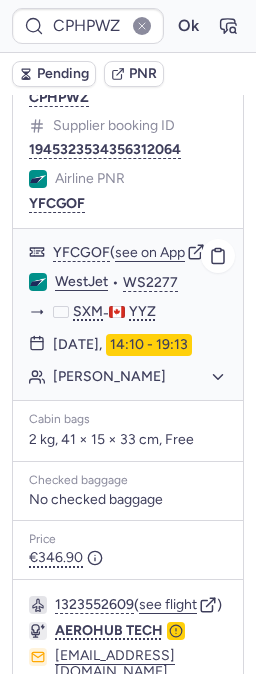 scroll, scrollTop: 292, scrollLeft: 0, axis: vertical 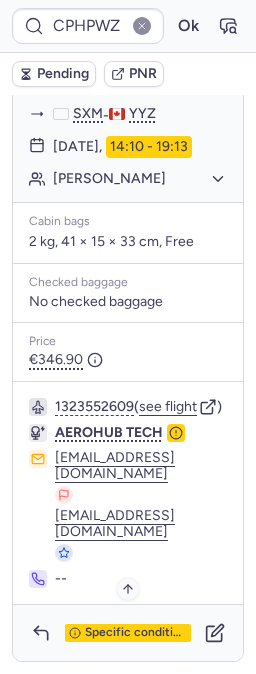 click on "Specific conditions" at bounding box center [128, 633] 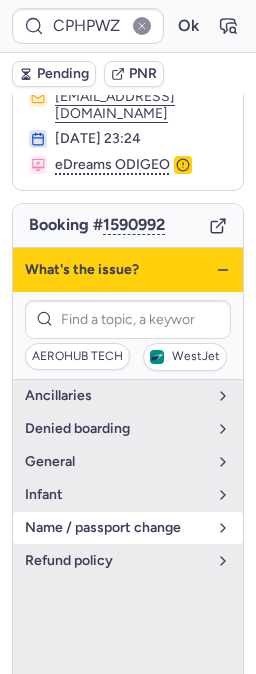 click on "name / passport change" at bounding box center (116, 528) 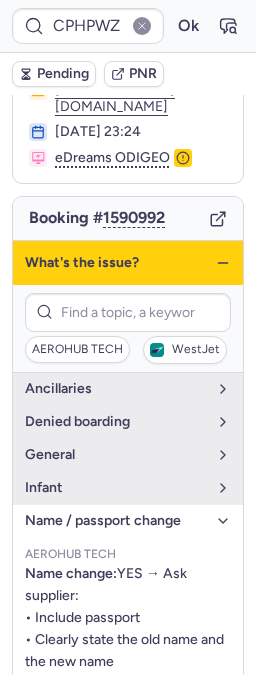 scroll, scrollTop: 108, scrollLeft: 0, axis: vertical 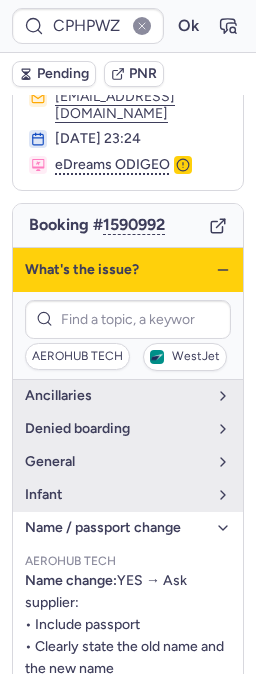 click 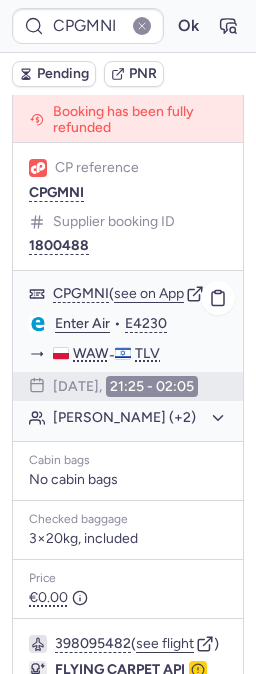 scroll, scrollTop: 333, scrollLeft: 0, axis: vertical 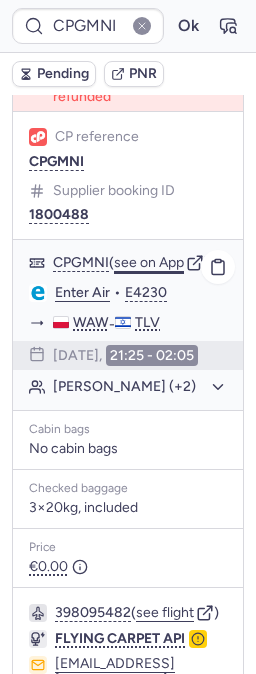 click on "see on App" 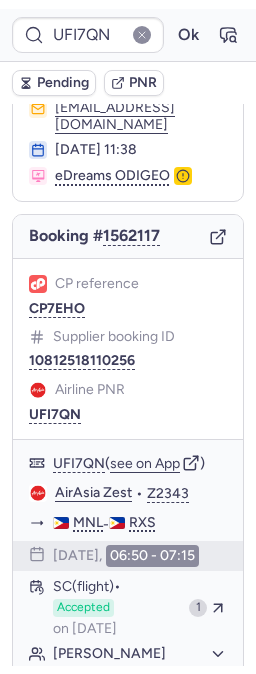scroll, scrollTop: 111, scrollLeft: 0, axis: vertical 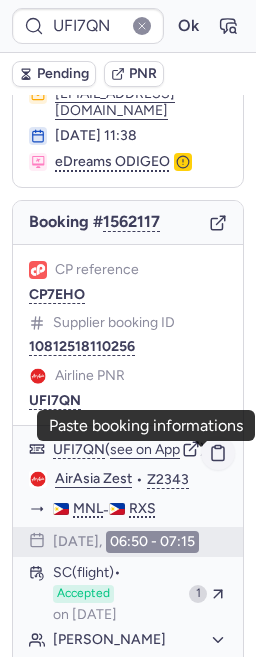 click 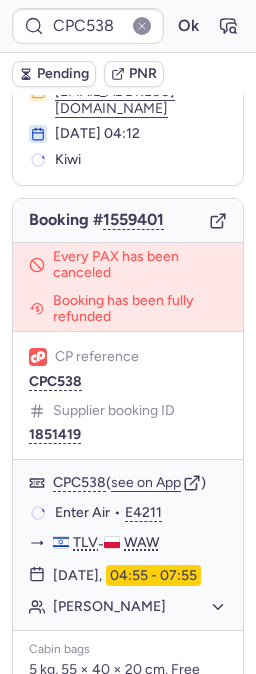 scroll, scrollTop: 111, scrollLeft: 0, axis: vertical 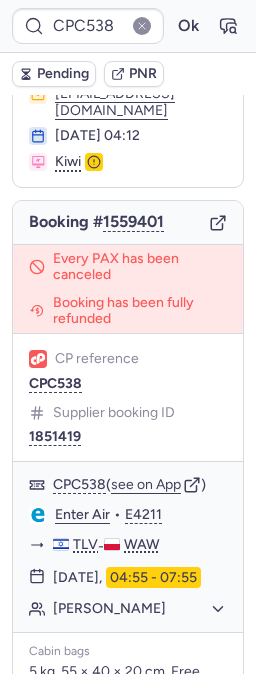 type on "CPWNHM" 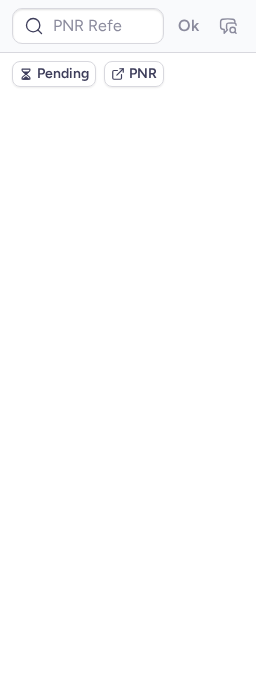 scroll, scrollTop: 0, scrollLeft: 0, axis: both 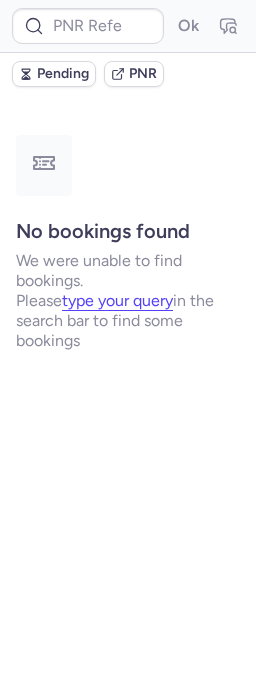 type on "CPWNHM" 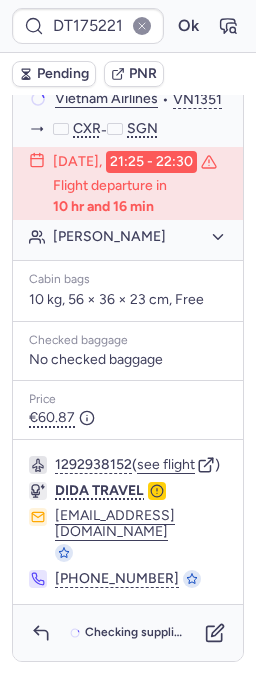 scroll, scrollTop: 524, scrollLeft: 0, axis: vertical 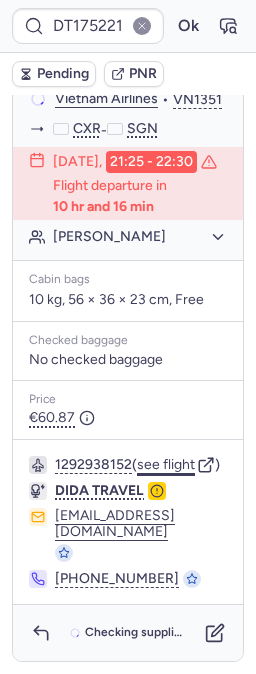 click on "see flight" 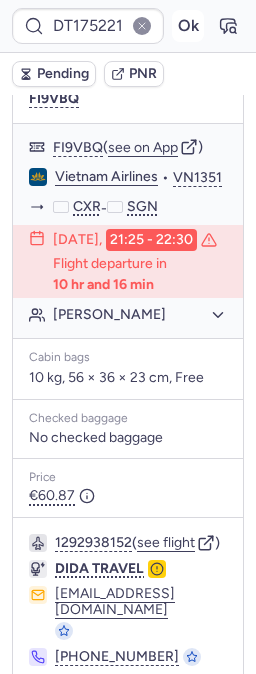 click on "Ok" at bounding box center (188, 26) 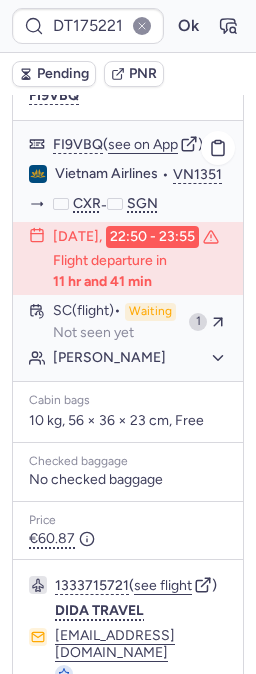 scroll, scrollTop: 413, scrollLeft: 0, axis: vertical 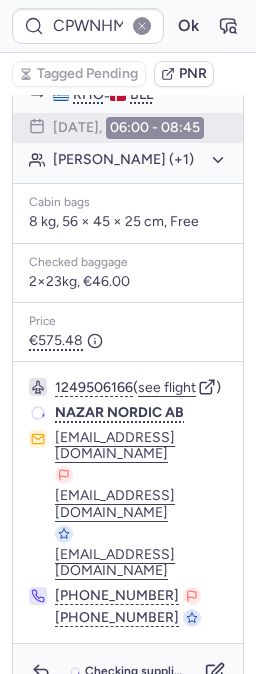 type on "CPVAWN" 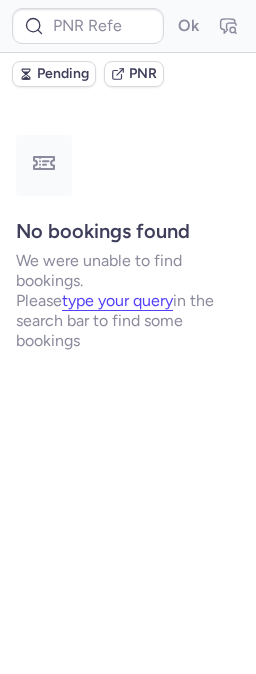 scroll, scrollTop: 0, scrollLeft: 0, axis: both 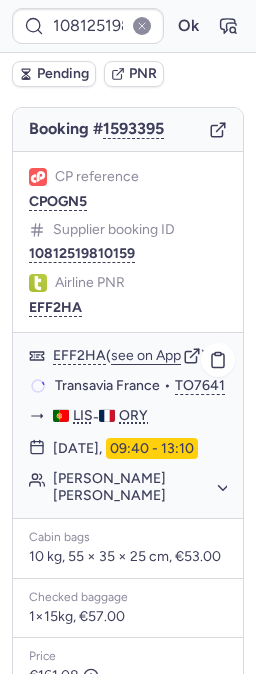 type on "UFI7QN" 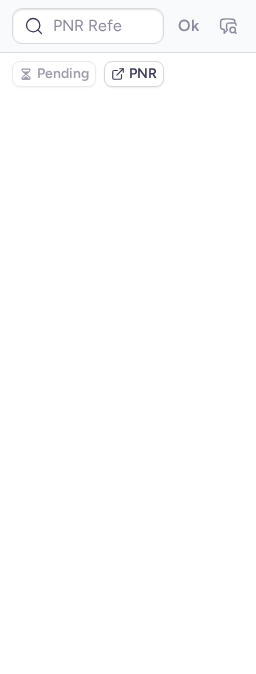 scroll, scrollTop: 0, scrollLeft: 0, axis: both 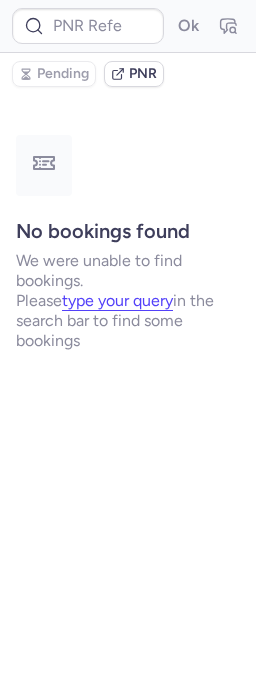 type on "UFI7QN" 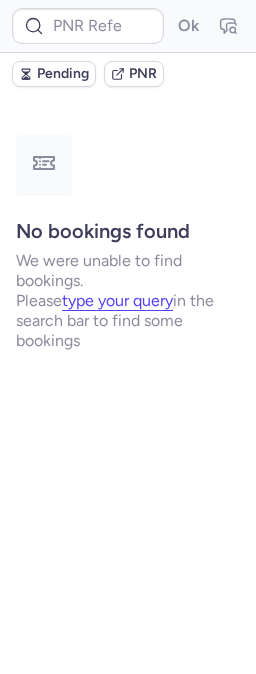 type on "10812519810159" 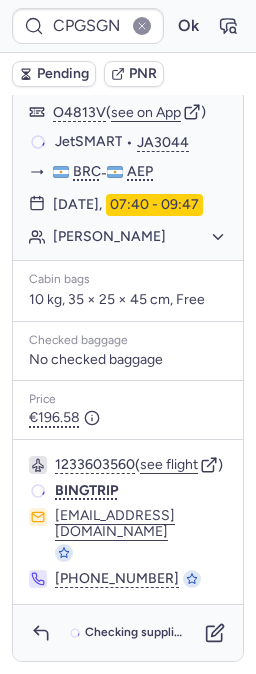 scroll, scrollTop: 466, scrollLeft: 0, axis: vertical 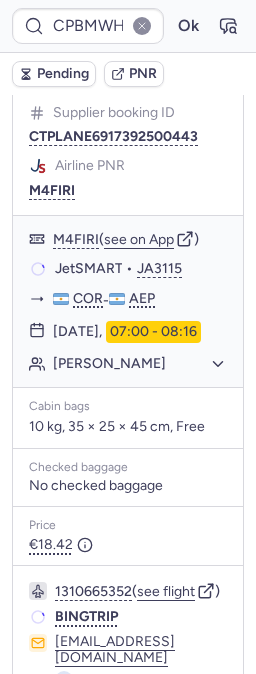 type on "CPRYED" 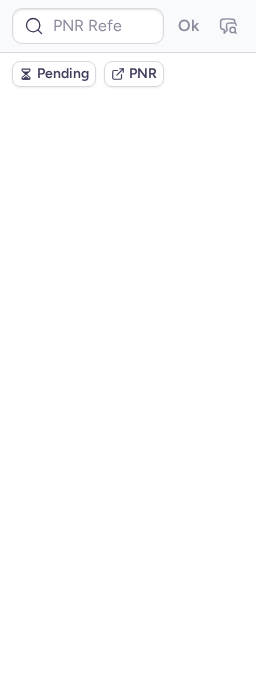 scroll, scrollTop: 0, scrollLeft: 0, axis: both 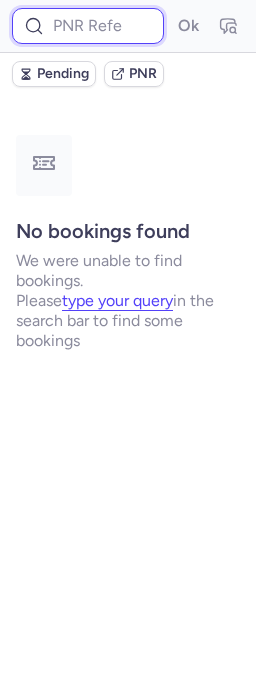 click at bounding box center (88, 26) 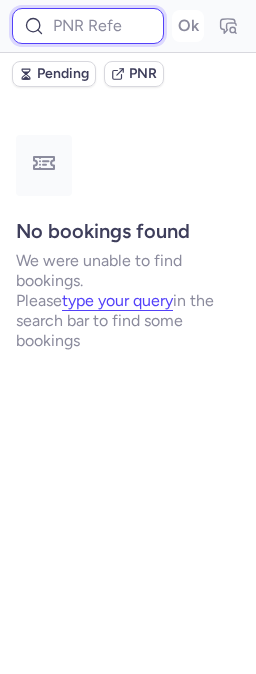 paste on "DCTSQK" 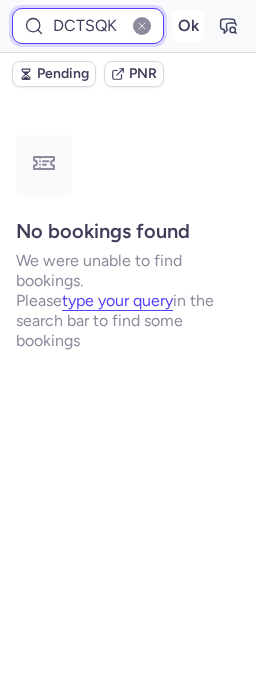 type on "DCTSQK" 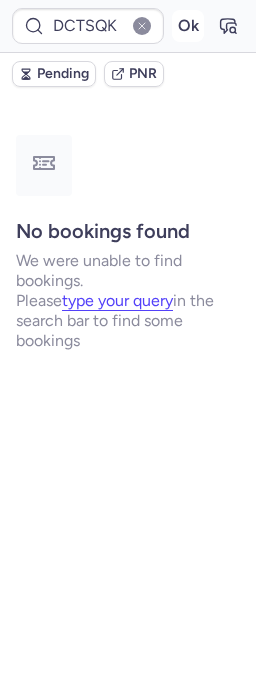 click on "Ok" at bounding box center (188, 26) 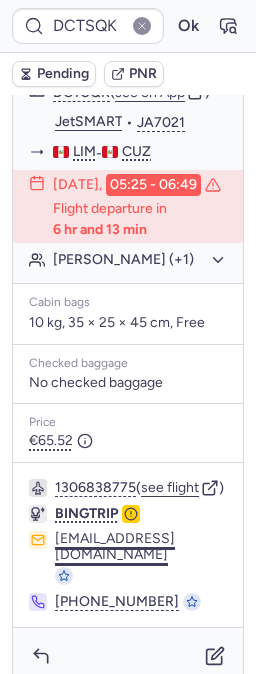 scroll, scrollTop: 495, scrollLeft: 0, axis: vertical 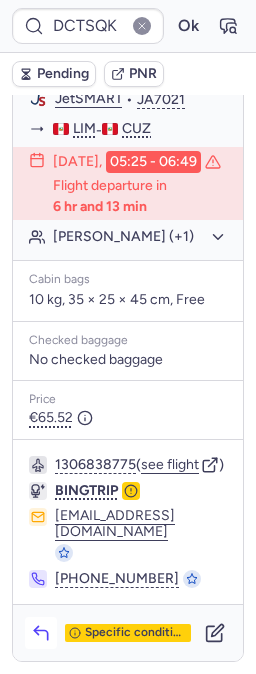 click 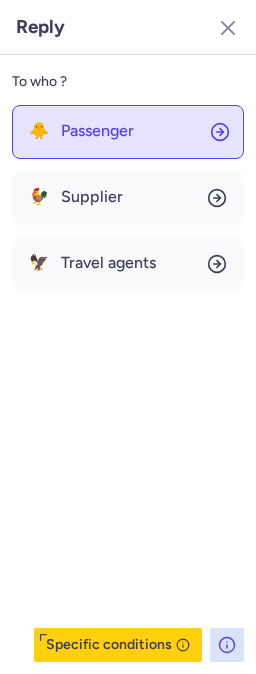 click on "🐥 Passenger" 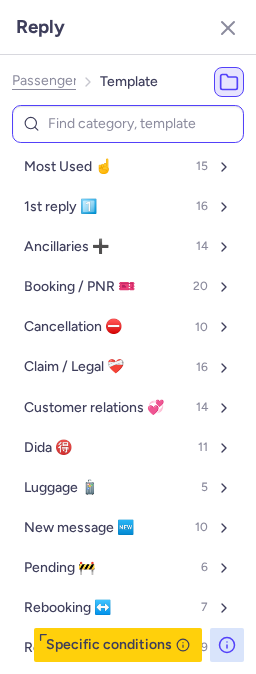click at bounding box center (128, 124) 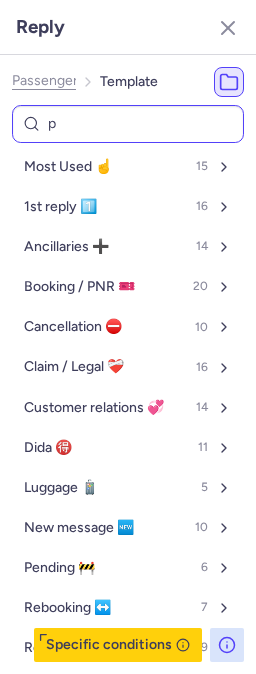 type on "pn" 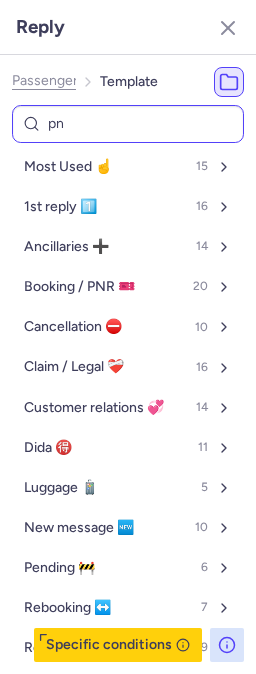 select on "en" 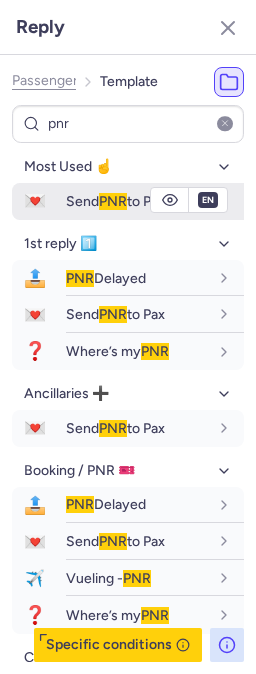 type on "pnr" 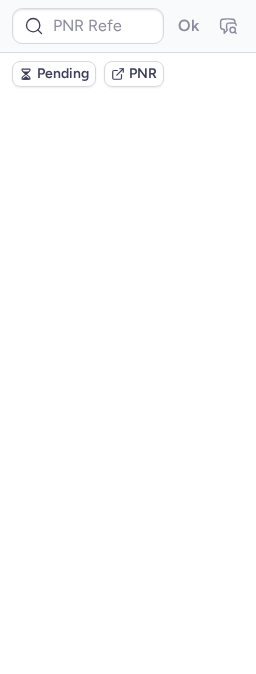 scroll, scrollTop: 0, scrollLeft: 0, axis: both 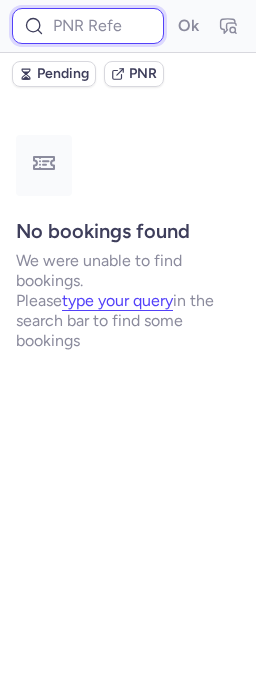 click at bounding box center [88, 26] 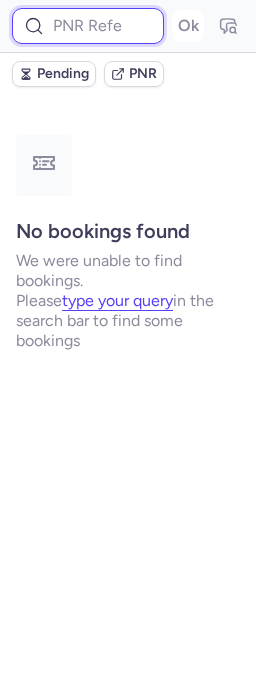 paste on "DCTSQK" 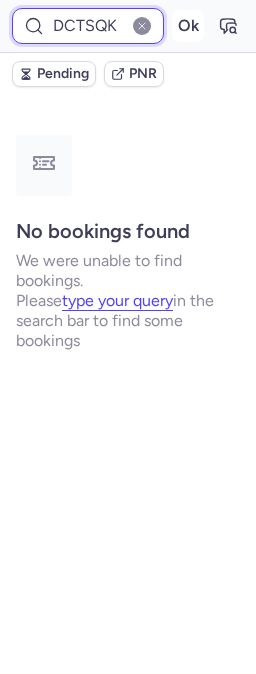 type on "DCTSQK" 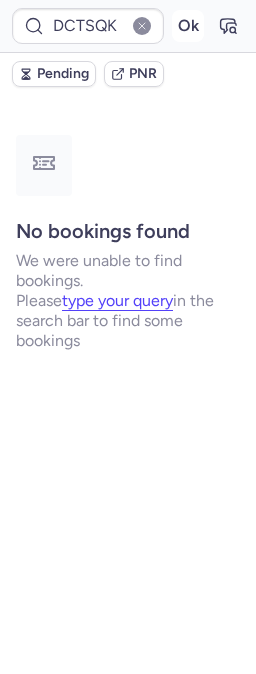click on "Ok" at bounding box center (188, 26) 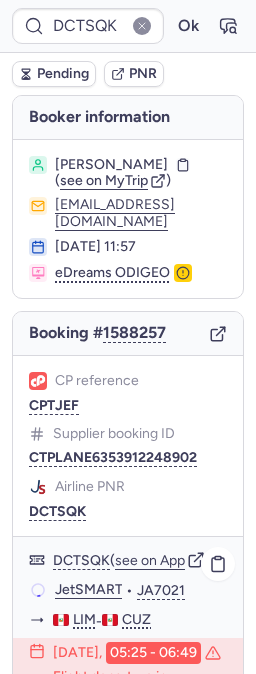 click on "JetSMART" 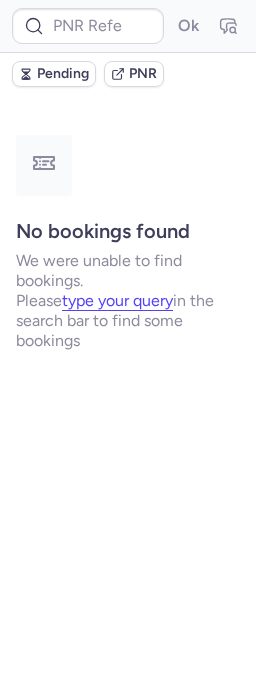 type on "CPRYED" 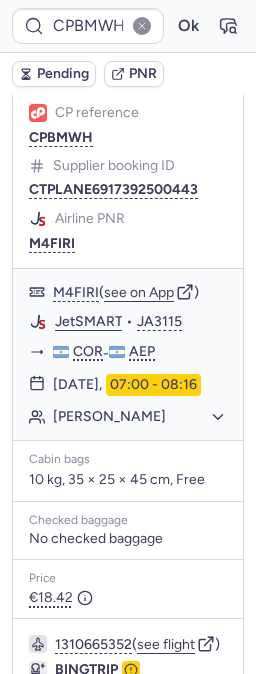 scroll, scrollTop: 222, scrollLeft: 0, axis: vertical 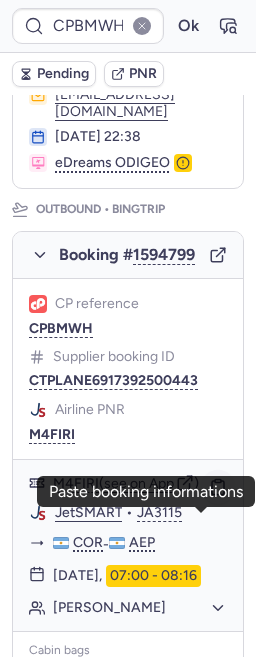 click 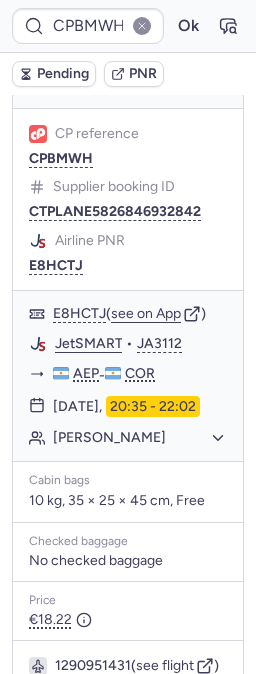 scroll, scrollTop: 1333, scrollLeft: 0, axis: vertical 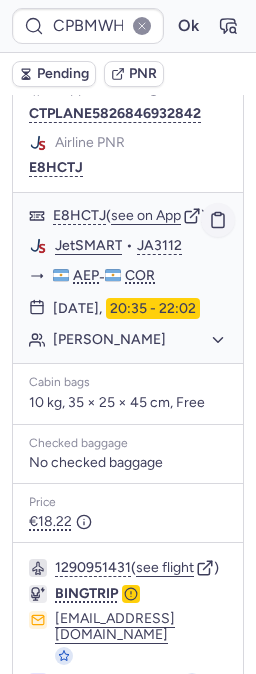 click 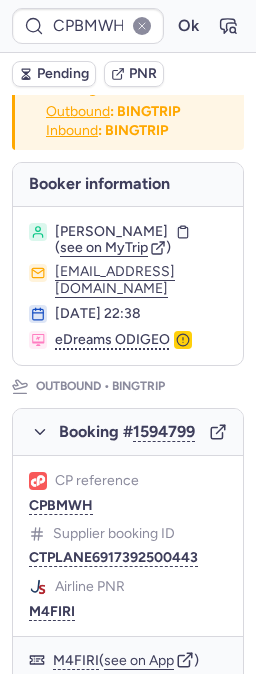 scroll, scrollTop: 0, scrollLeft: 0, axis: both 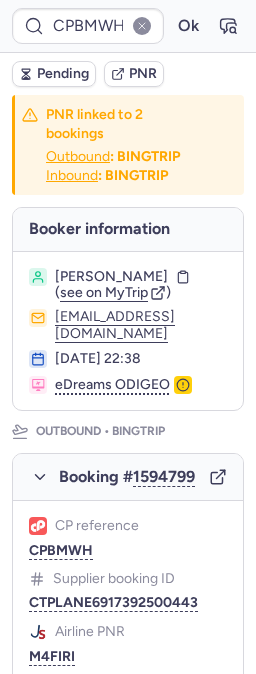 click on "17 Jul 2025, 22:38" at bounding box center (141, 359) 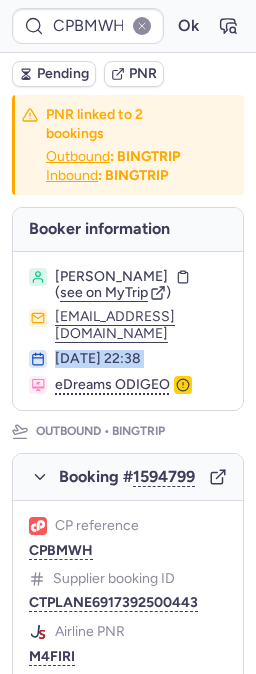 drag, startPoint x: 61, startPoint y: 385, endPoint x: 169, endPoint y: 380, distance: 108.11568 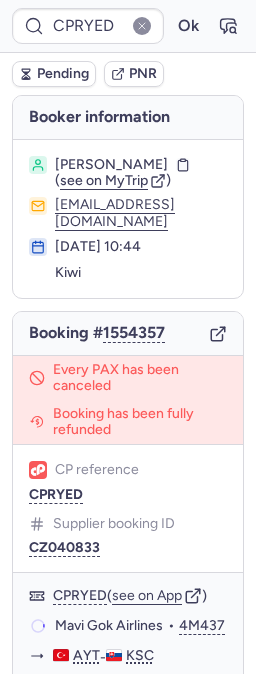 type on "CPVAWN" 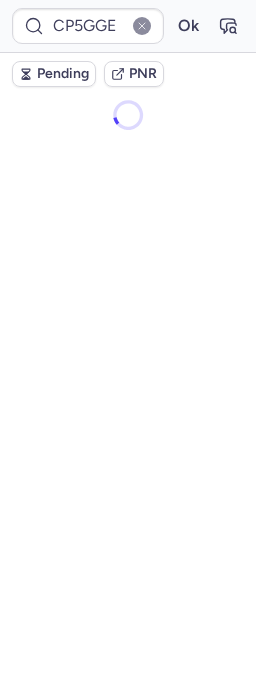 scroll, scrollTop: 0, scrollLeft: 0, axis: both 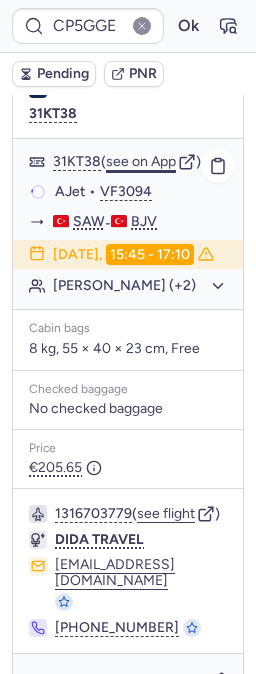 click on "see on App" 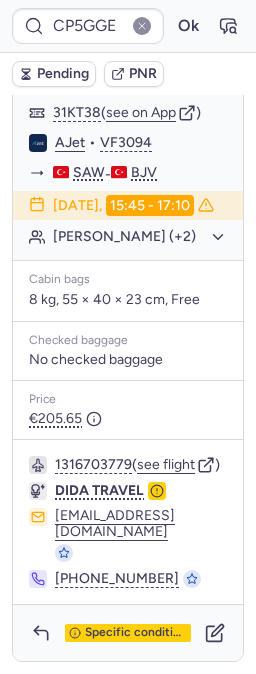 scroll, scrollTop: 519, scrollLeft: 0, axis: vertical 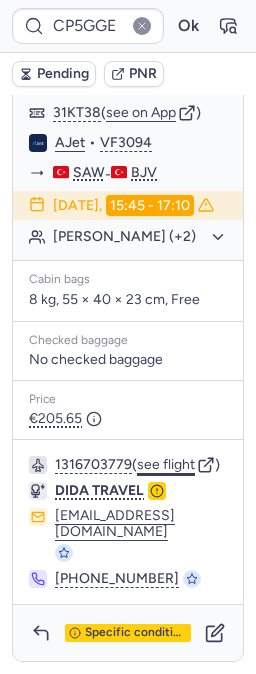 click on "see flight" 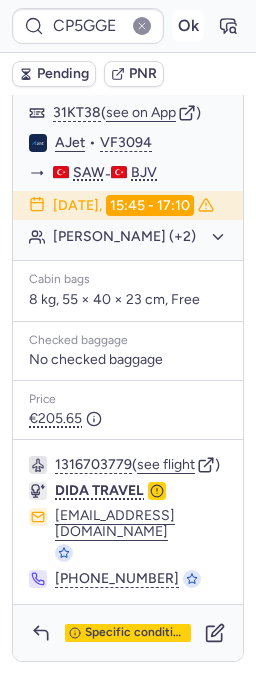 click on "Ok" at bounding box center [188, 26] 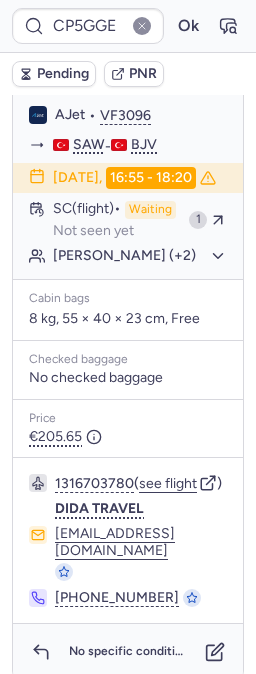 scroll, scrollTop: 473, scrollLeft: 0, axis: vertical 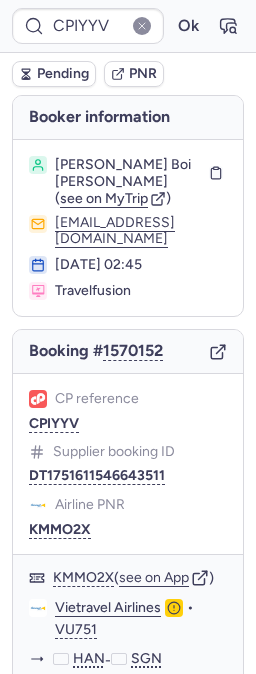 type on "CPOALV" 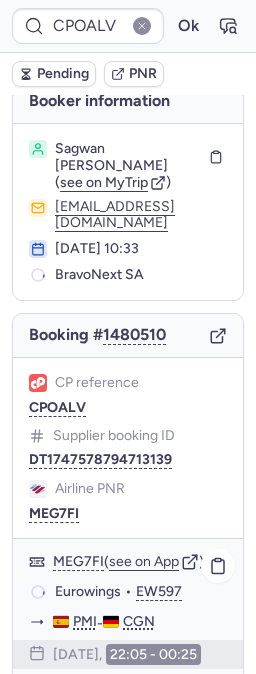 scroll, scrollTop: 0, scrollLeft: 0, axis: both 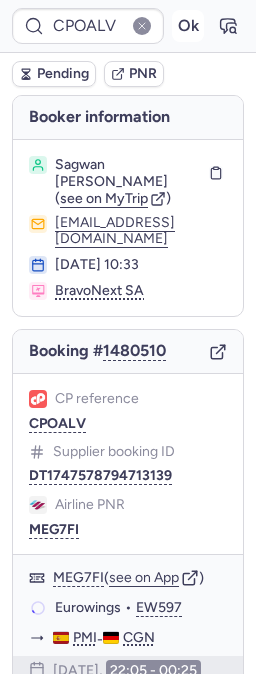 click on "Ok" at bounding box center (188, 26) 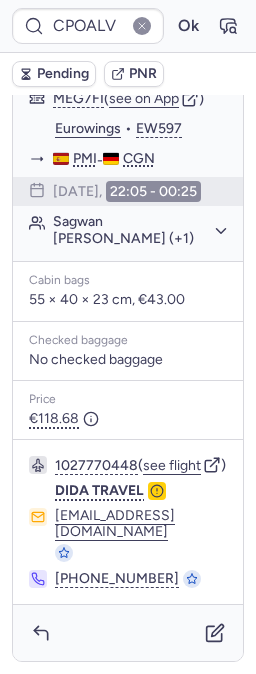 scroll, scrollTop: 491, scrollLeft: 0, axis: vertical 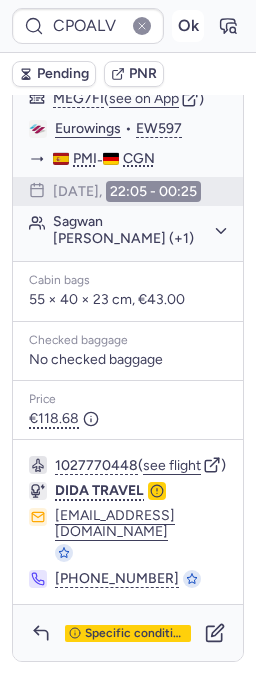 click on "Ok" at bounding box center [188, 26] 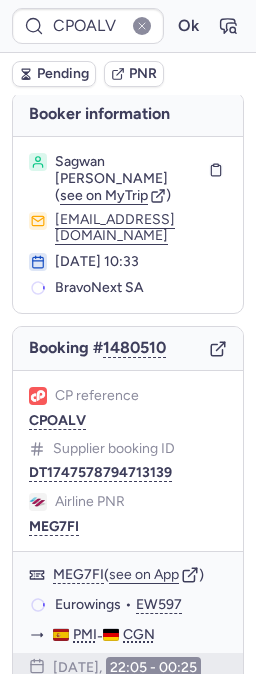 scroll, scrollTop: 0, scrollLeft: 0, axis: both 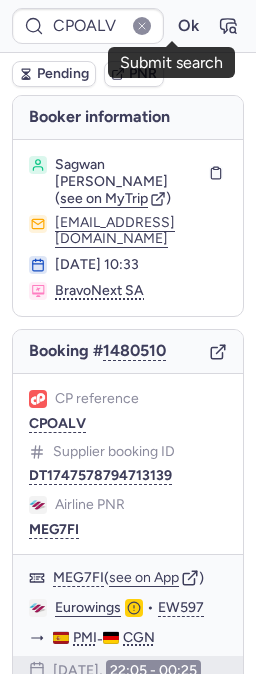 type 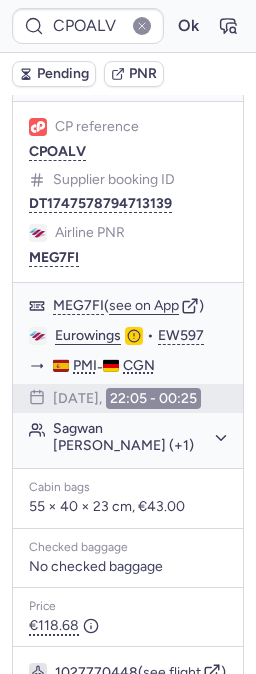 scroll, scrollTop: 0, scrollLeft: 0, axis: both 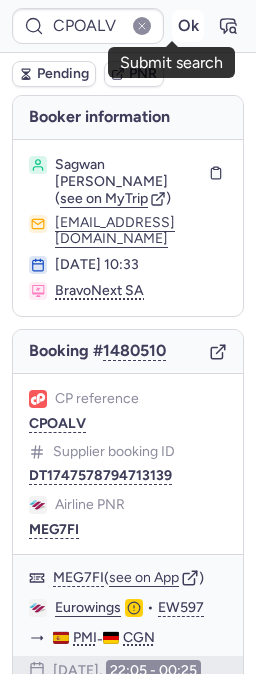 click on "Ok" at bounding box center [188, 26] 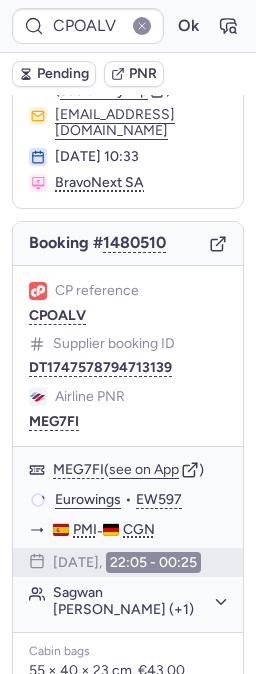 scroll, scrollTop: 111, scrollLeft: 0, axis: vertical 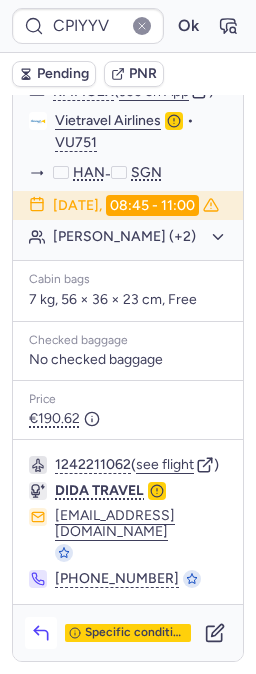 click 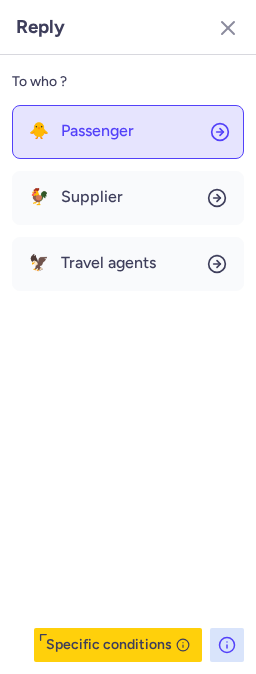 click on "🐥 Passenger" 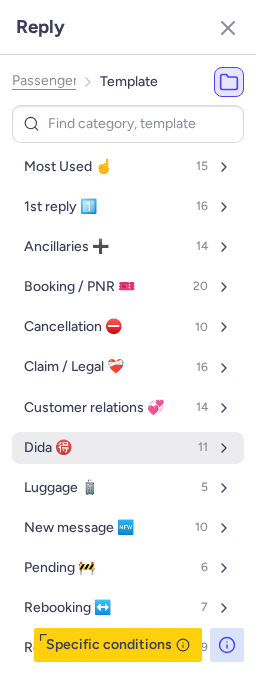 click on "Dida 🉐 11" at bounding box center [128, 448] 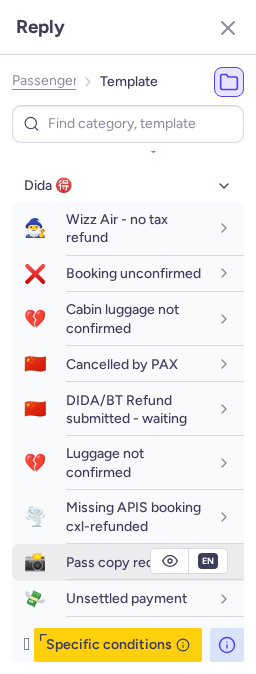 scroll, scrollTop: 333, scrollLeft: 0, axis: vertical 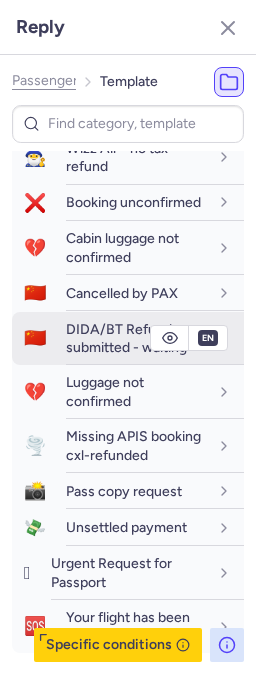 click on "DIDA/BT Refund submitted - waiting" at bounding box center [137, 338] 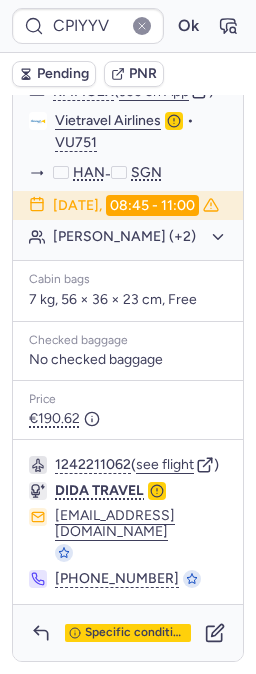 type on "UFI7QN" 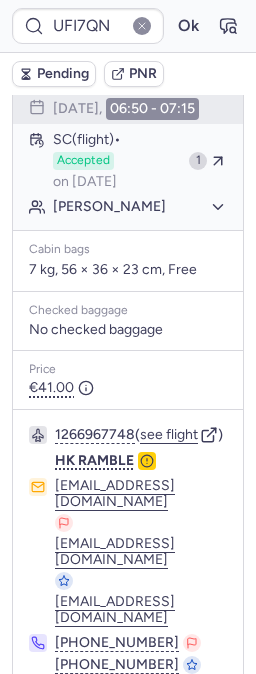 scroll, scrollTop: 544, scrollLeft: 0, axis: vertical 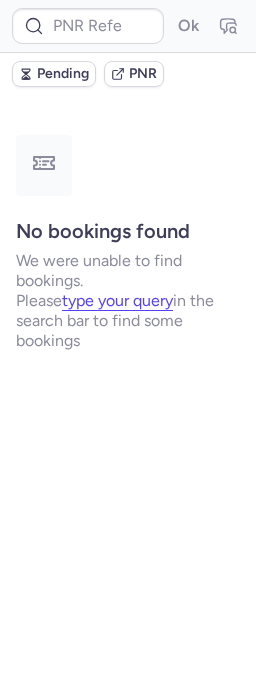 type on "CPWNHM" 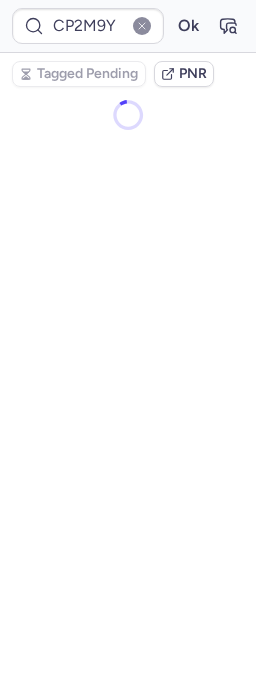 scroll, scrollTop: 0, scrollLeft: 0, axis: both 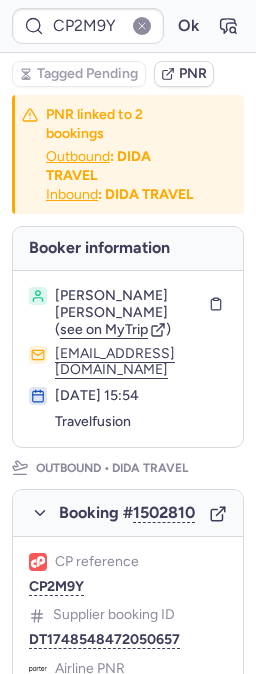 type on "CPSZ94" 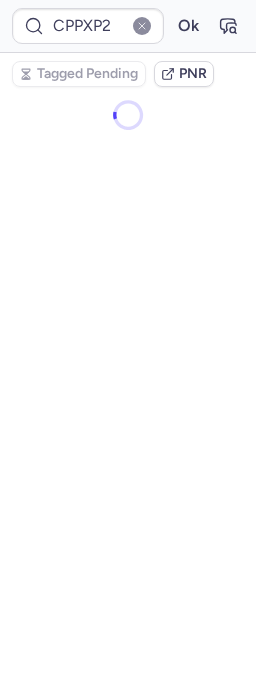 scroll, scrollTop: 0, scrollLeft: 0, axis: both 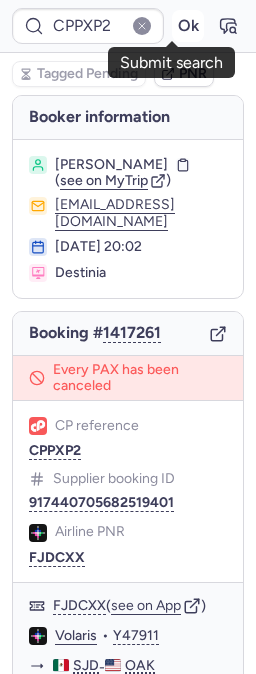 click on "Ok" at bounding box center [188, 26] 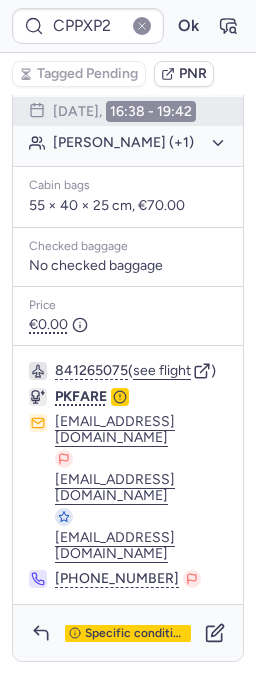 scroll, scrollTop: 664, scrollLeft: 0, axis: vertical 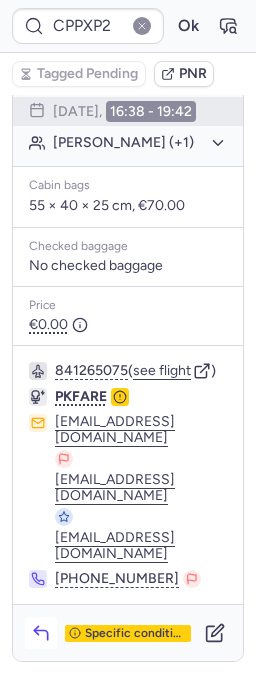 click 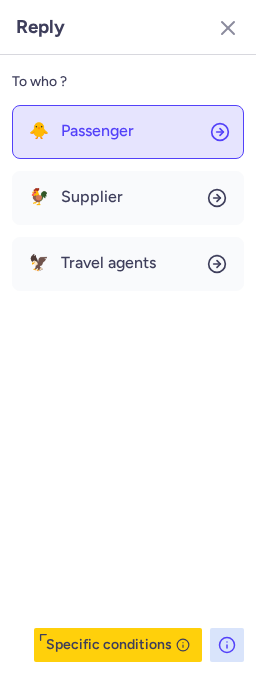 click on "Passenger" at bounding box center (97, 131) 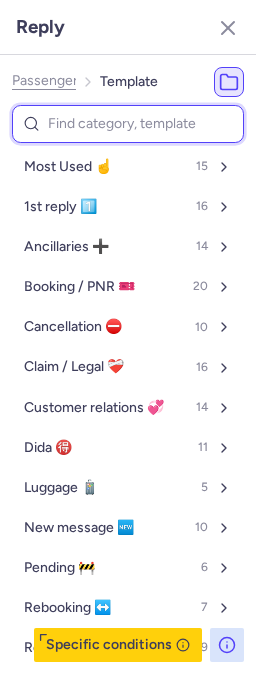 click at bounding box center [128, 124] 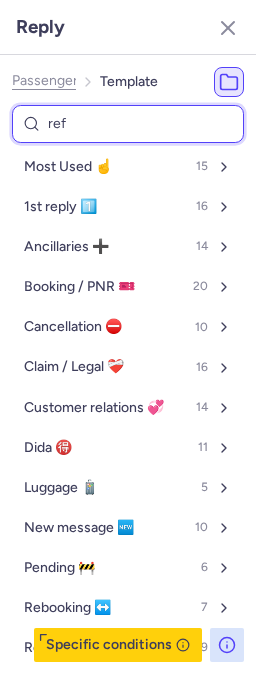 type on "refu" 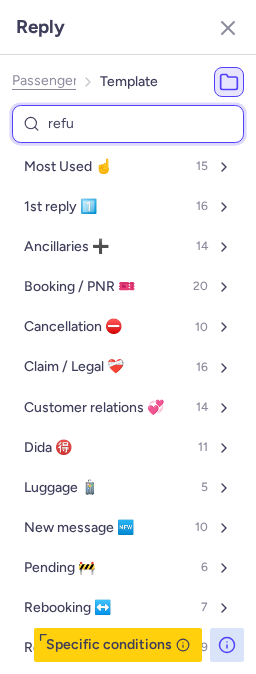 select on "en" 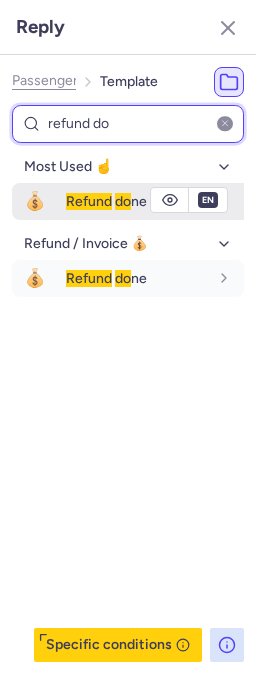 type on "refund do" 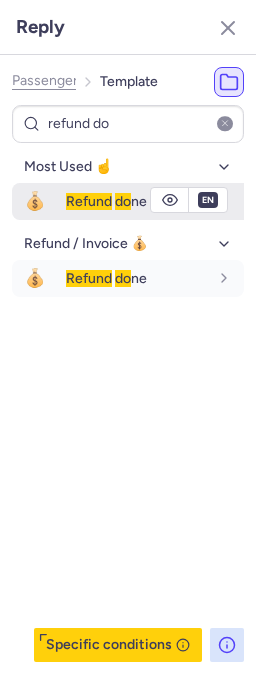 click on "Refund" at bounding box center [89, 201] 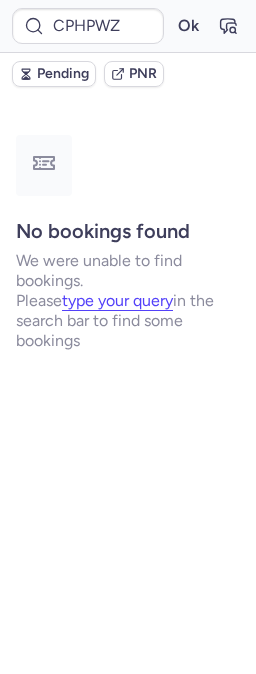 scroll, scrollTop: 0, scrollLeft: 0, axis: both 